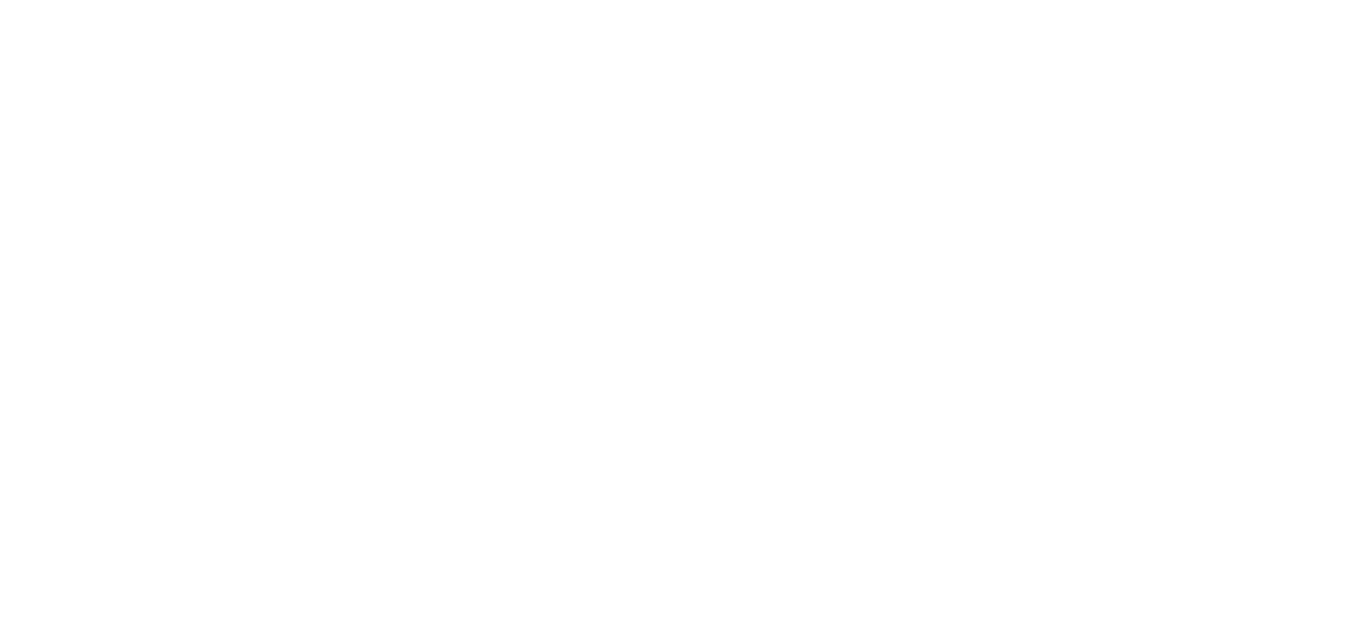 scroll, scrollTop: 0, scrollLeft: 0, axis: both 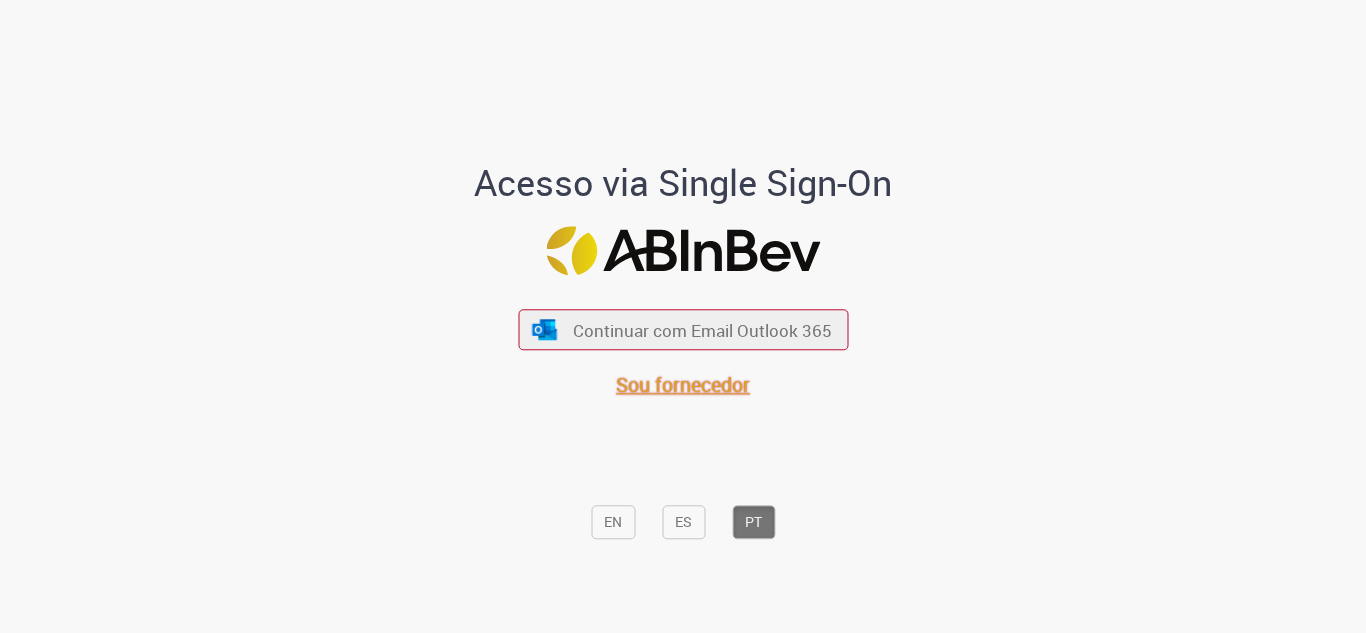 click on "Sou fornecedor" at bounding box center (683, 385) 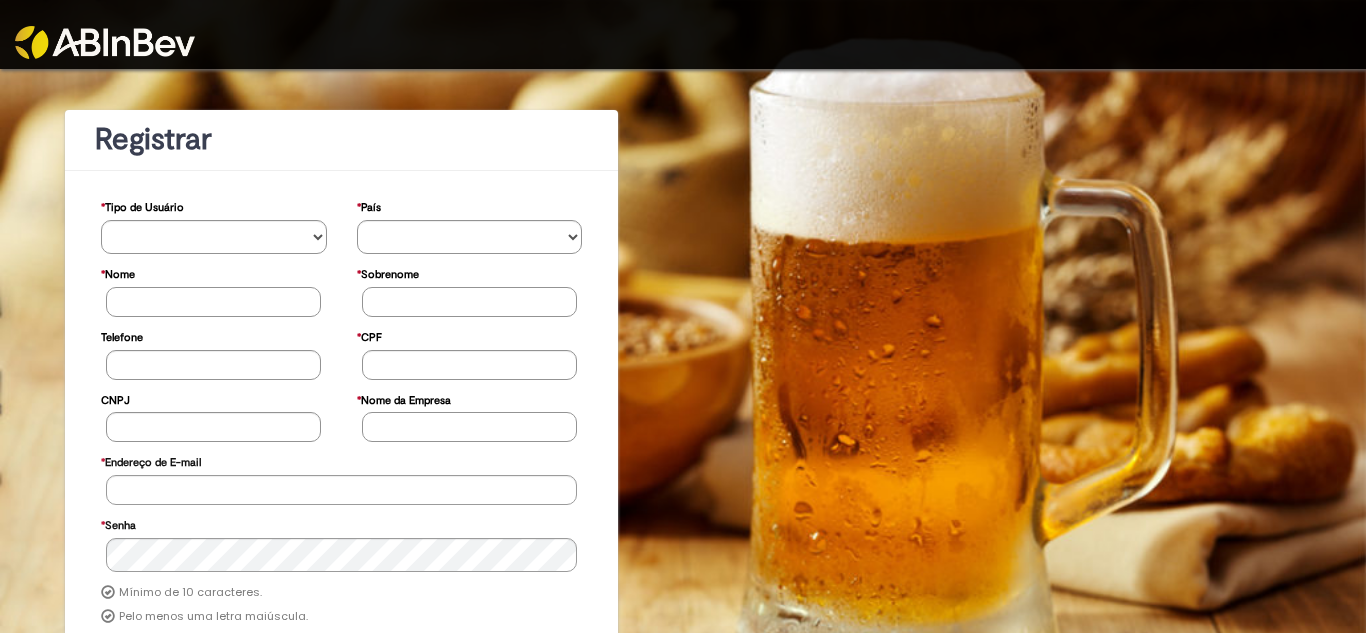 scroll, scrollTop: 0, scrollLeft: 0, axis: both 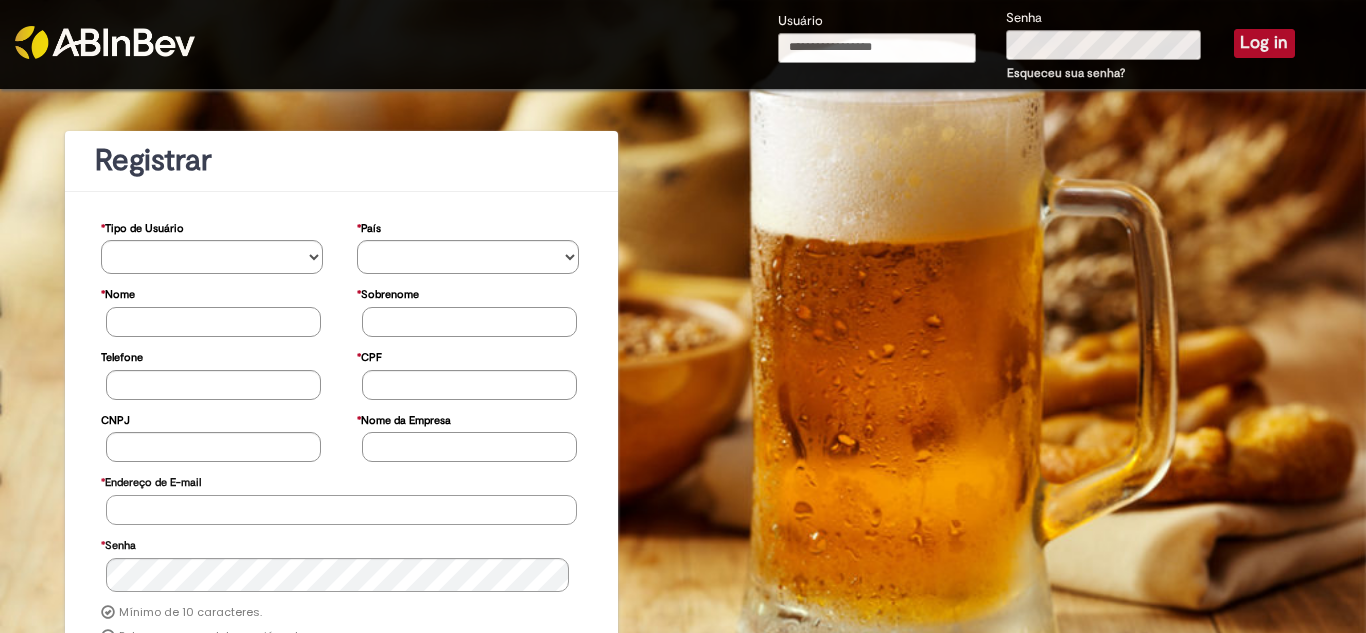 type on "**********" 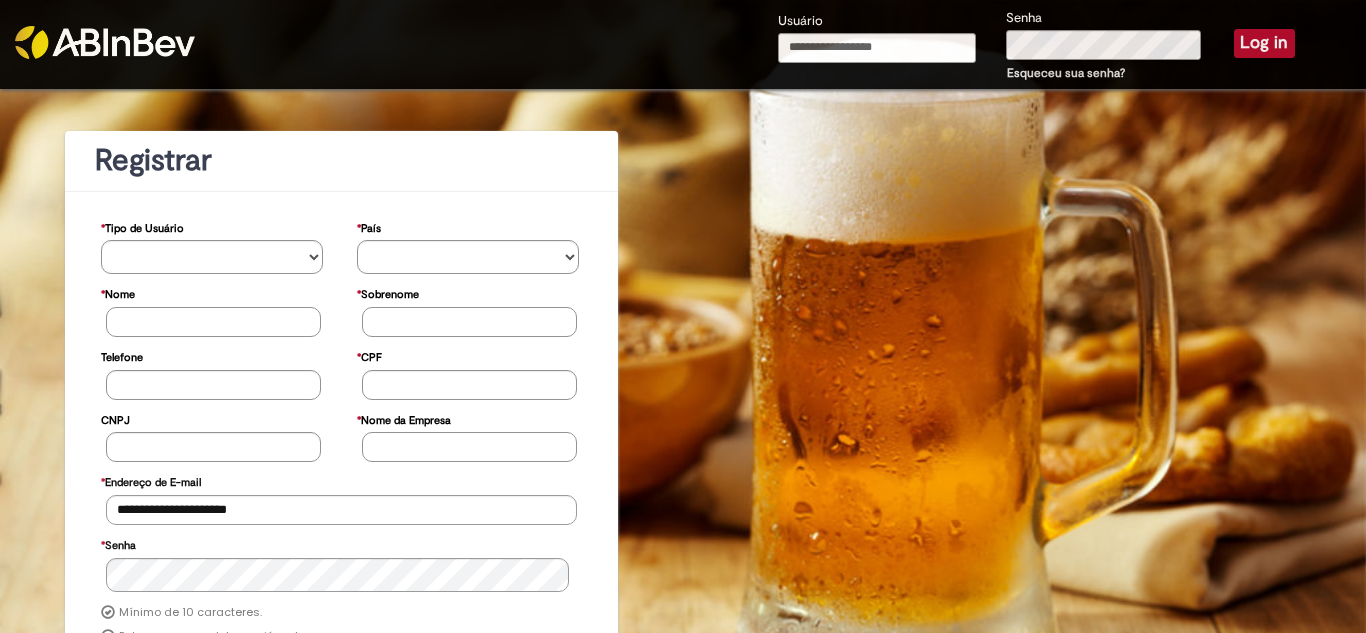 type on "**********" 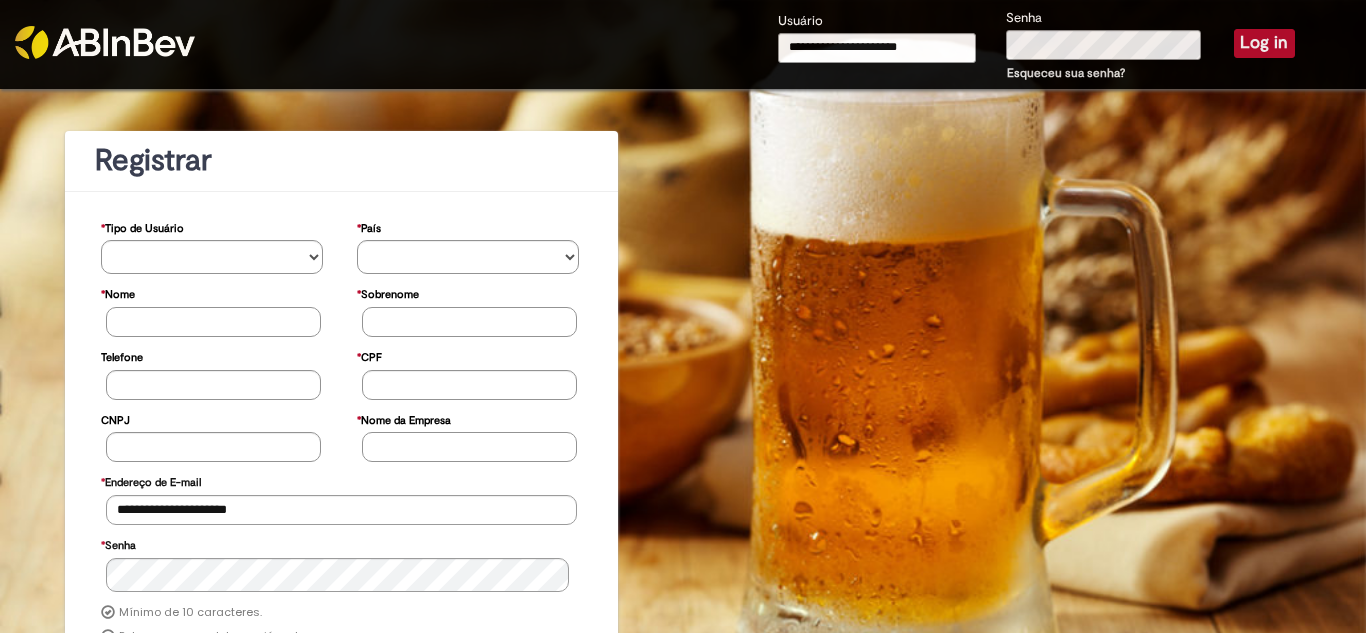 click on "Log in" at bounding box center [1264, 43] 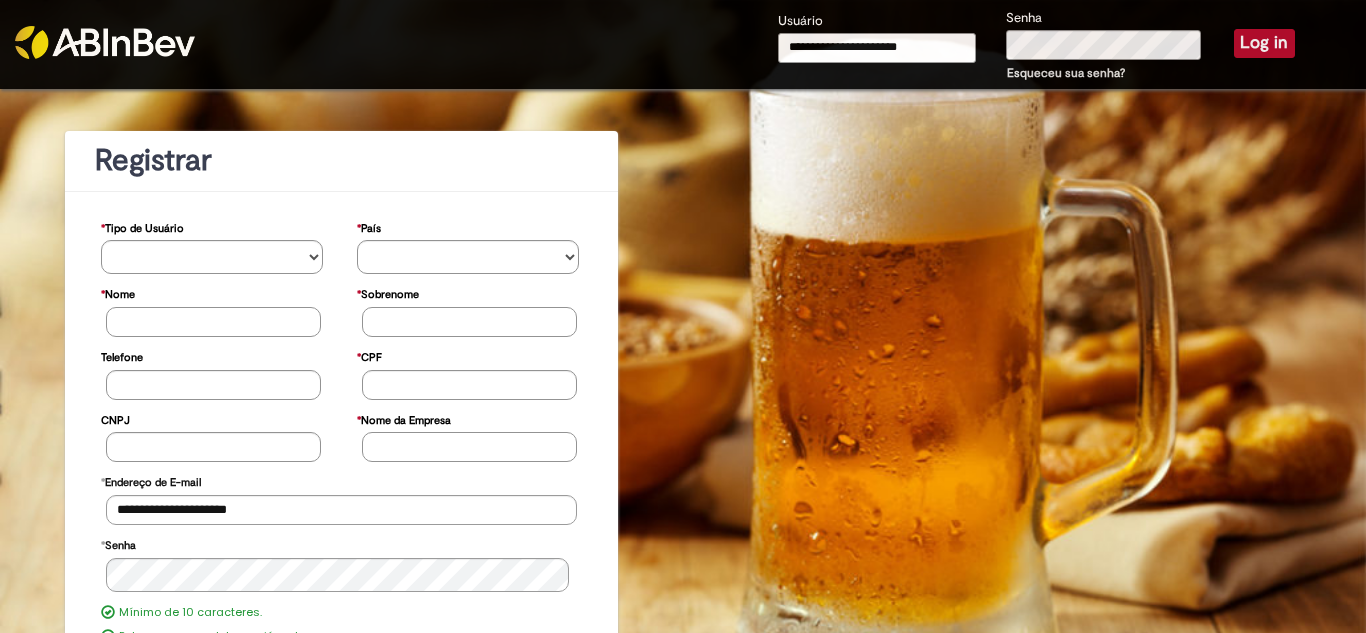 type 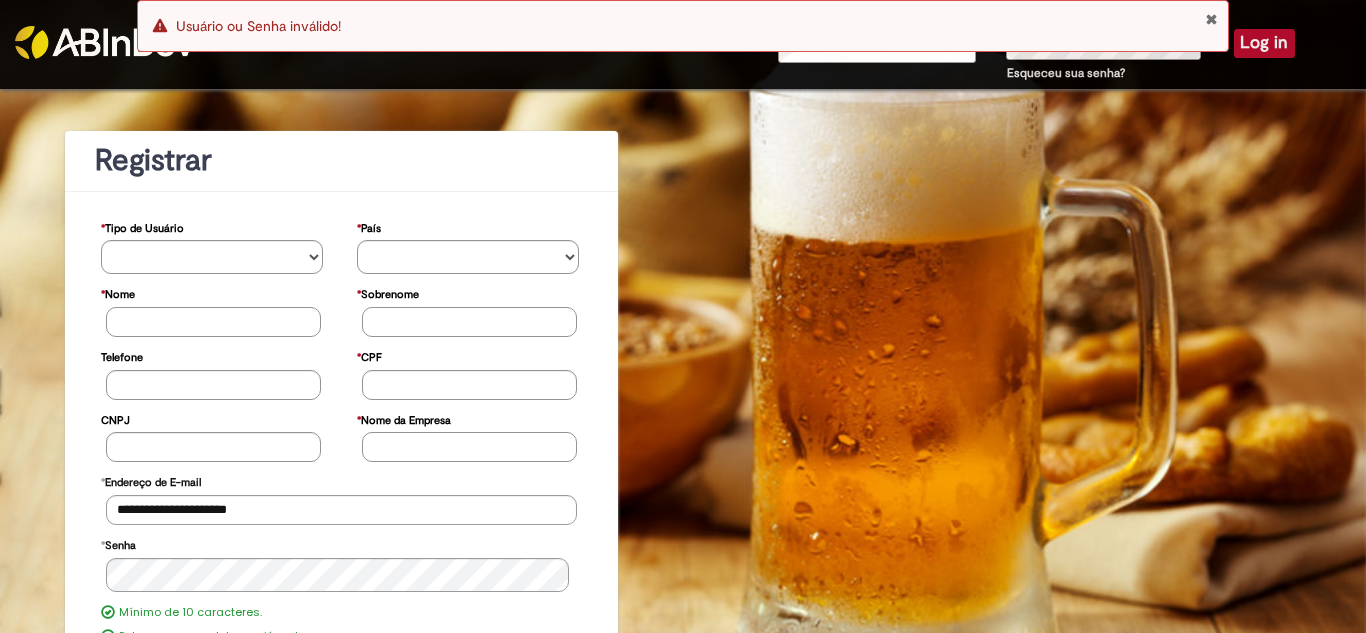 type 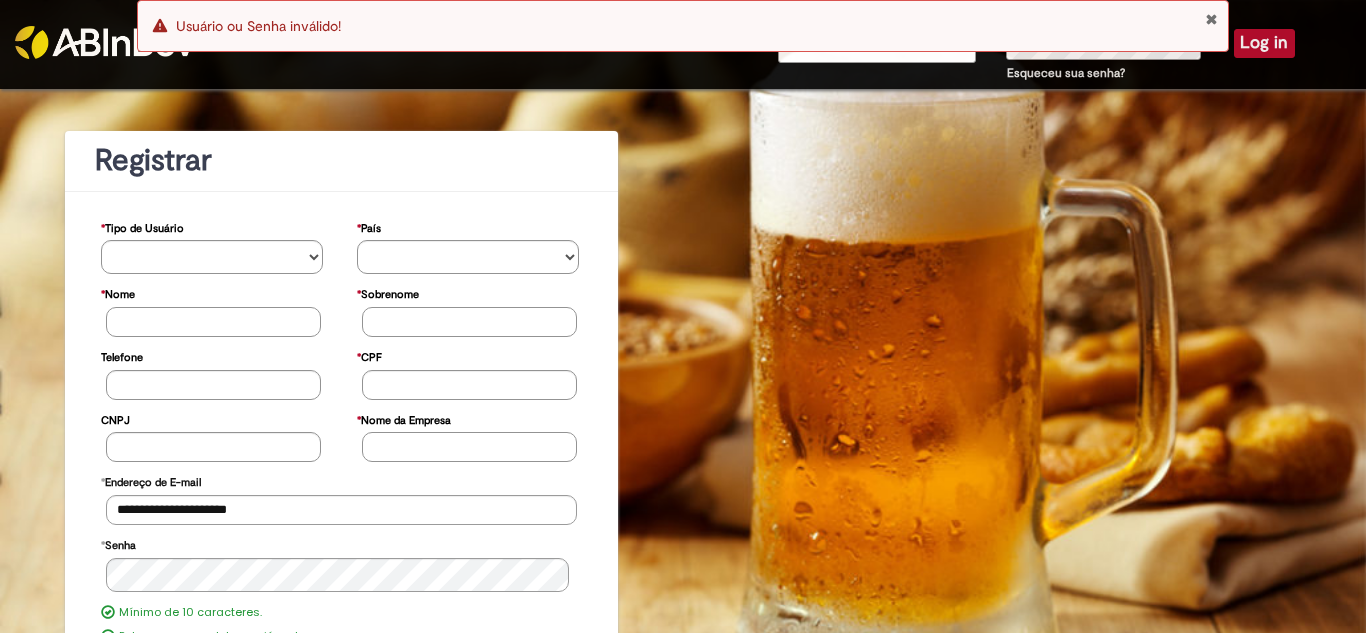 click at bounding box center (1211, 19) 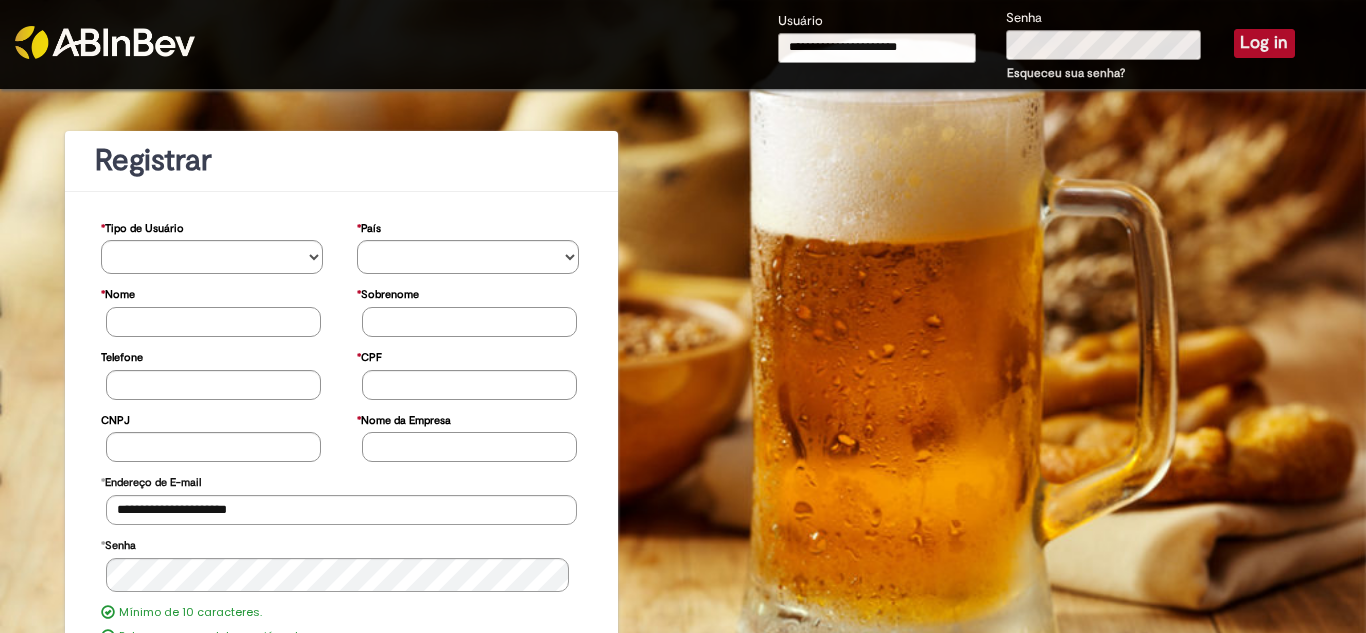 click on "Log in" at bounding box center [1264, 43] 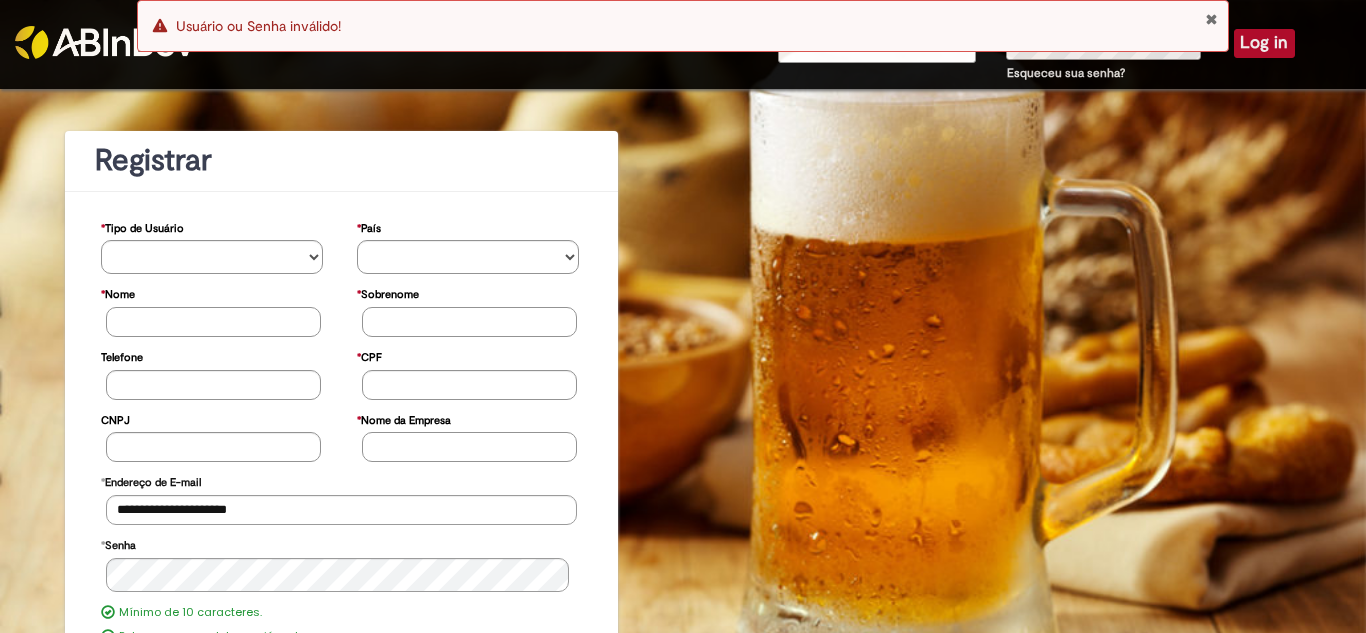 click at bounding box center [1211, 19] 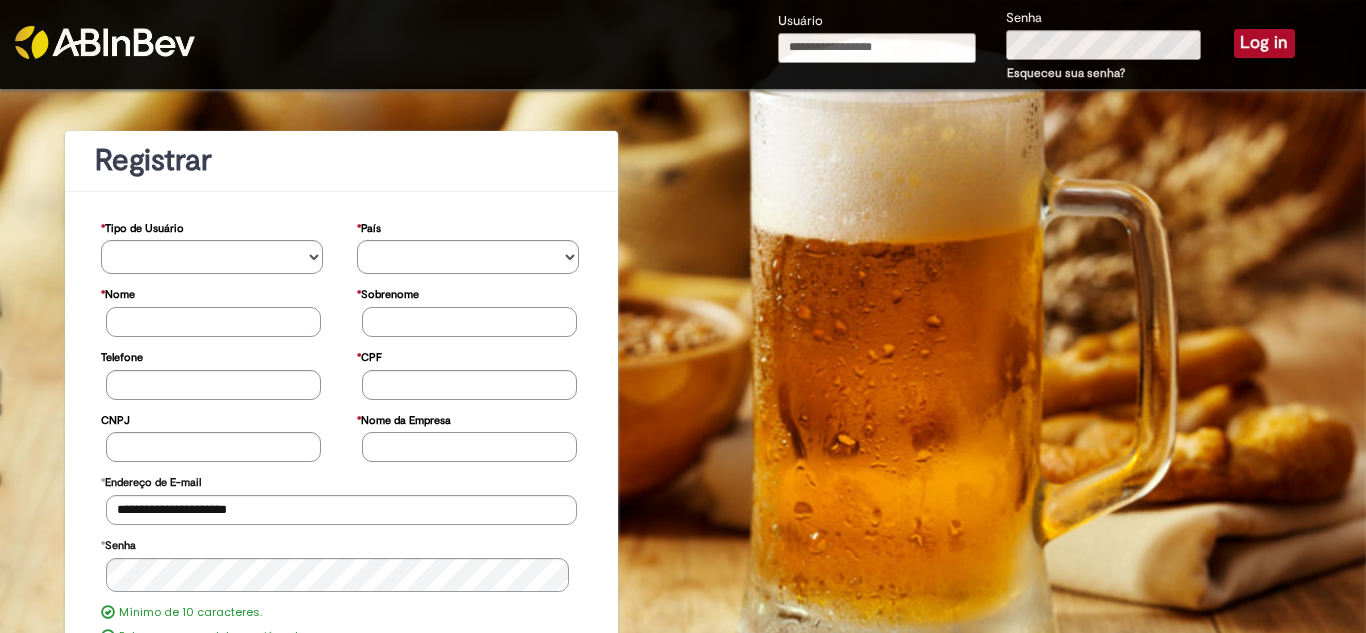 click on "Error 			 Usuário ou Senha inválido!" at bounding box center [683, 26] 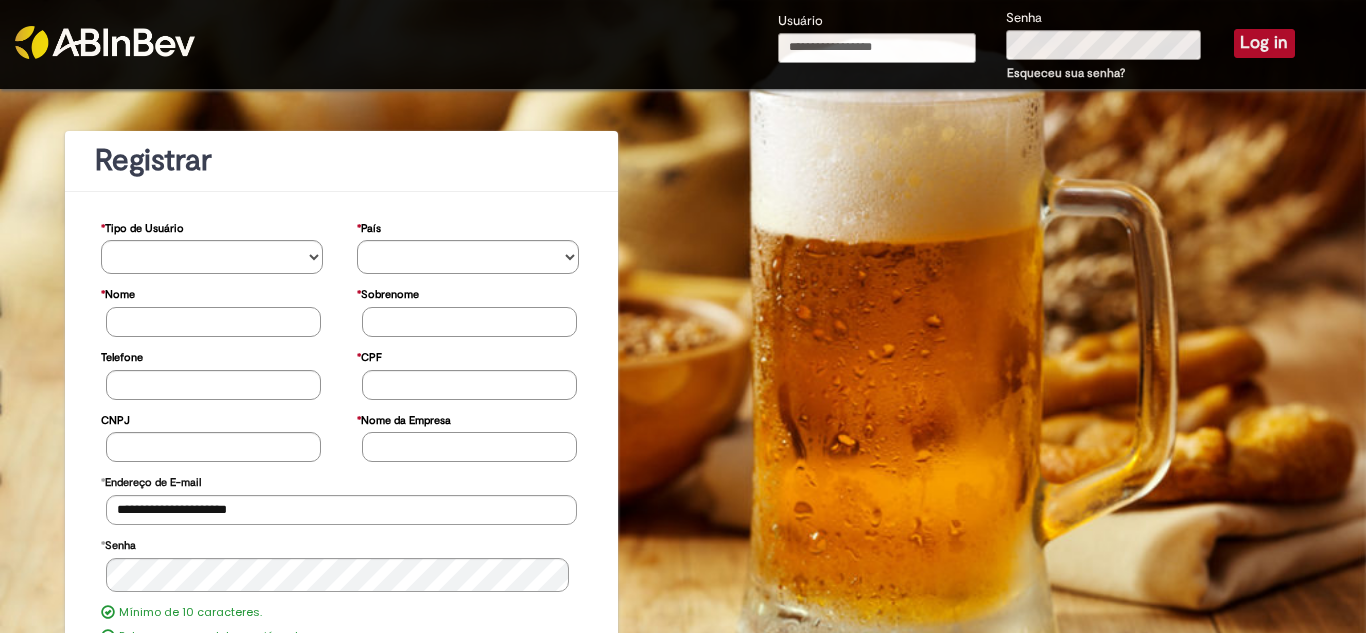 click on "Log in" at bounding box center [1264, 43] 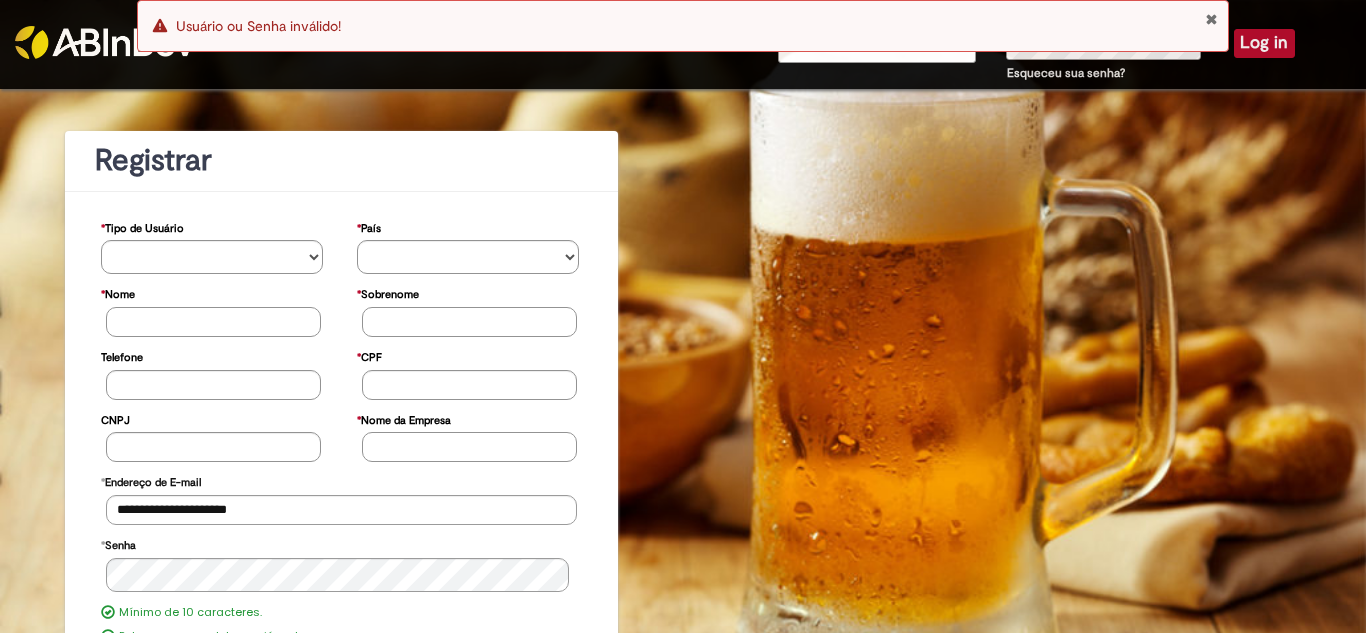 click on "Error 			 Usuário ou Senha inválido!" at bounding box center (683, 26) 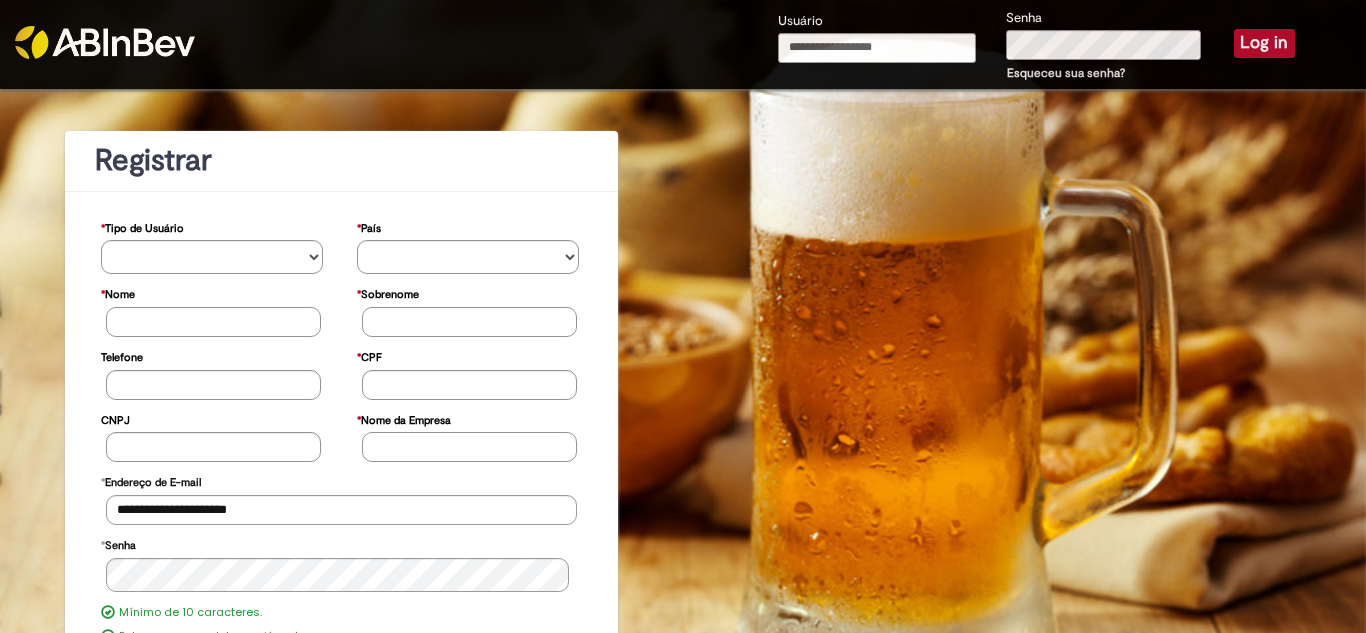 click on "Log in" at bounding box center (1264, 43) 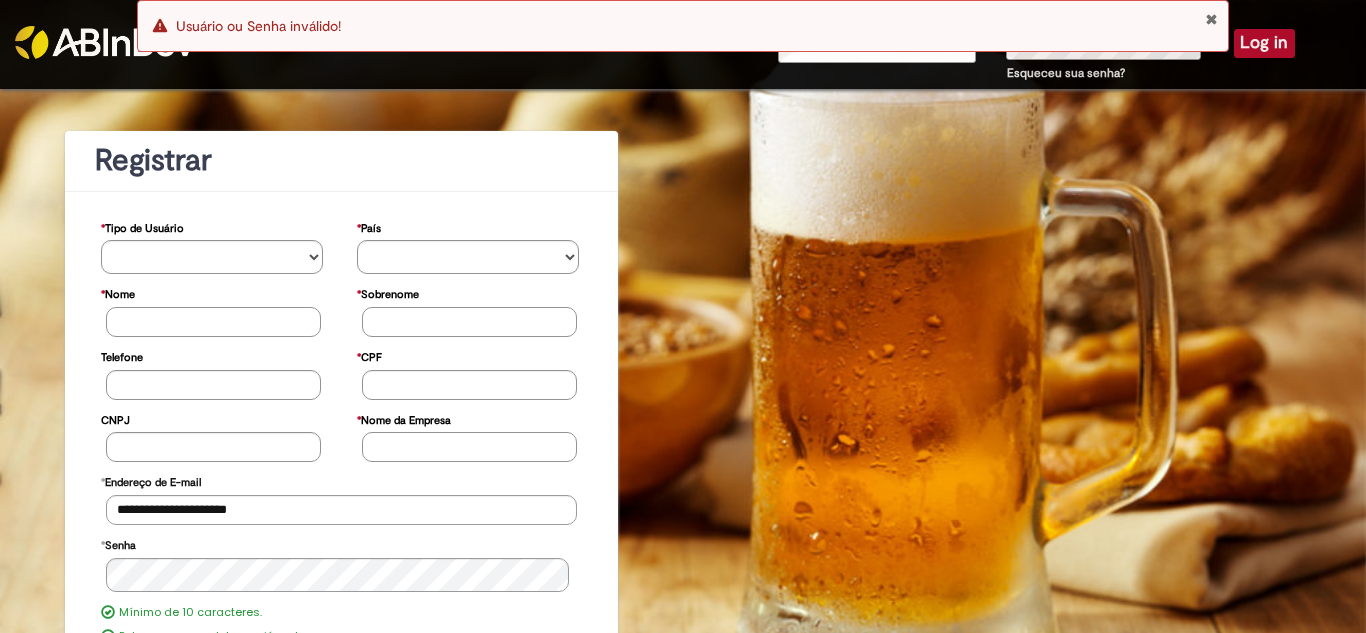 scroll, scrollTop: 200, scrollLeft: 0, axis: vertical 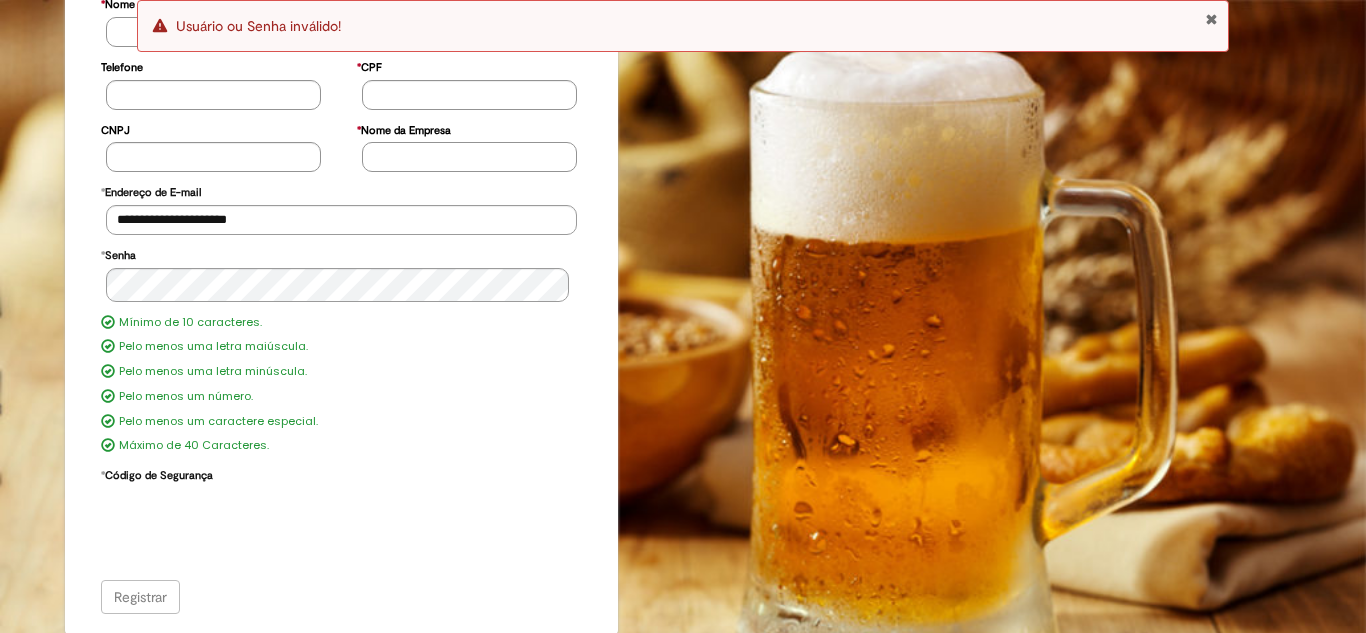 click on "Registrar" at bounding box center (342, 597) 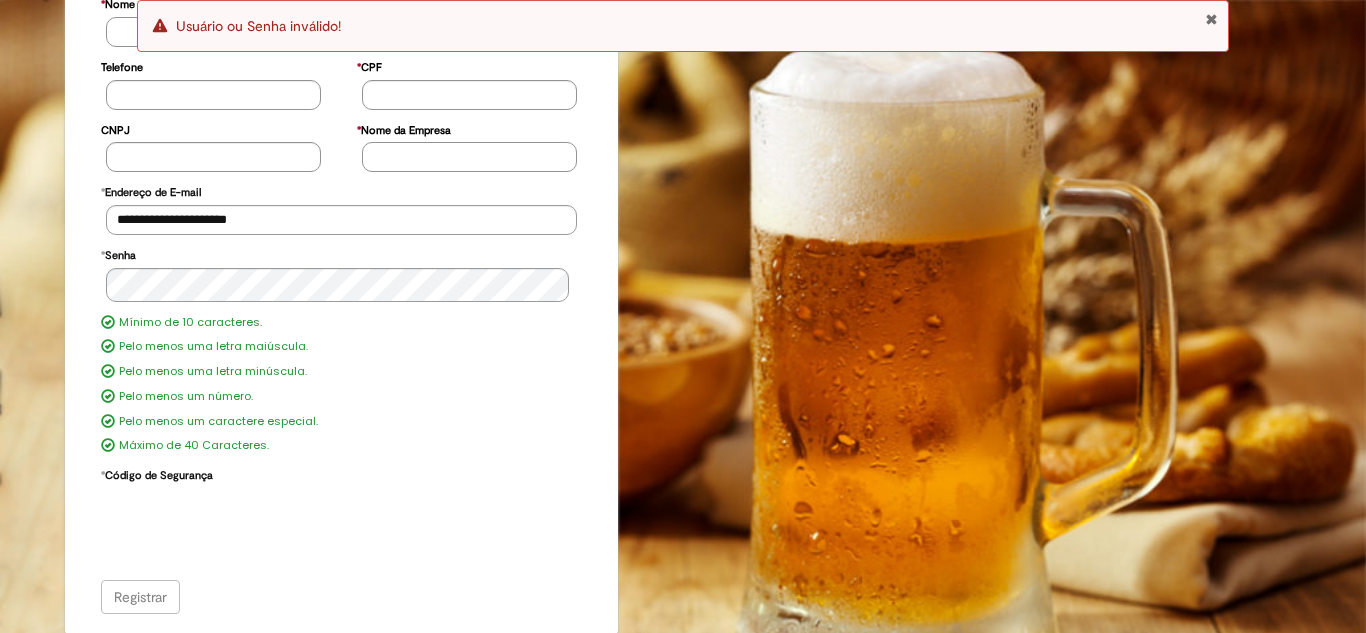 click on "Registrar" at bounding box center [342, 597] 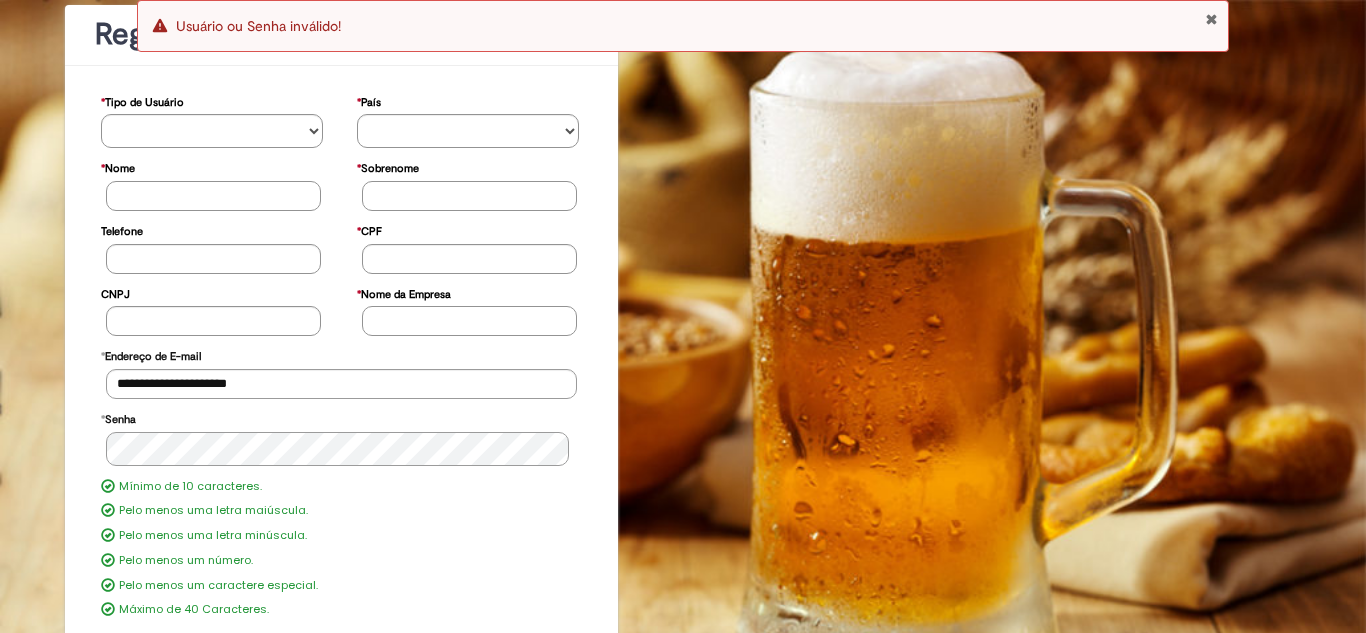 scroll, scrollTop: 0, scrollLeft: 0, axis: both 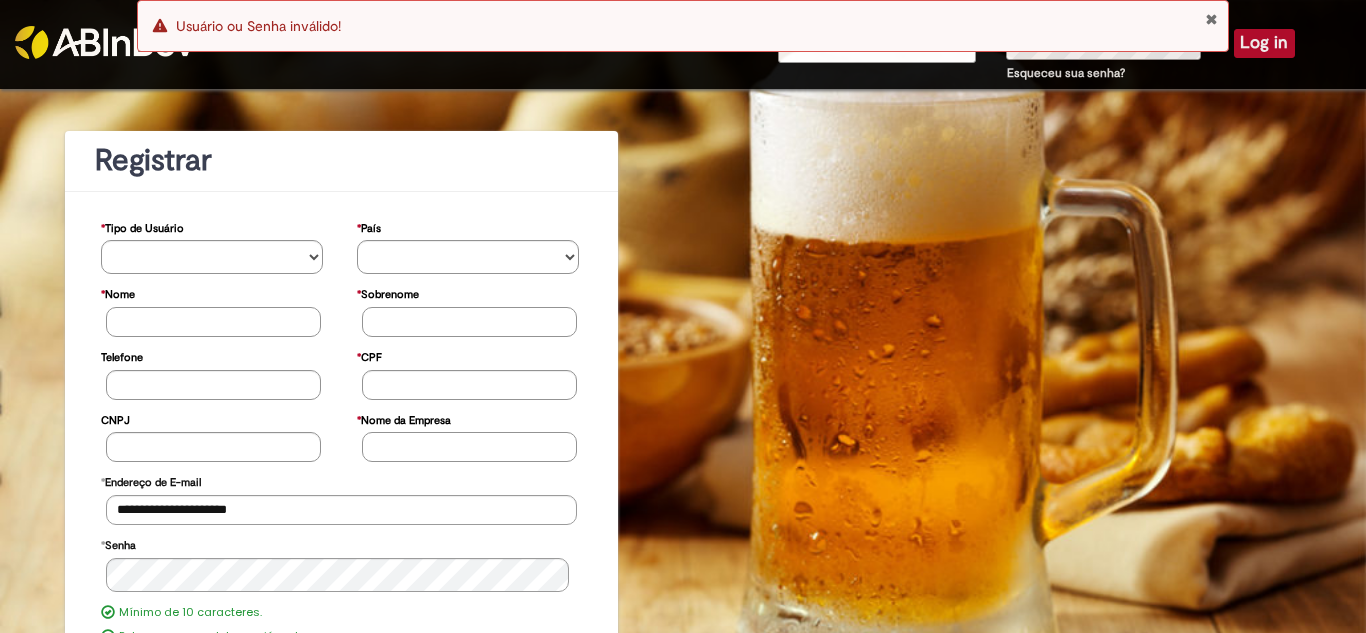 click on "Error 			 Usuário ou Senha inválido!" at bounding box center [683, 26] 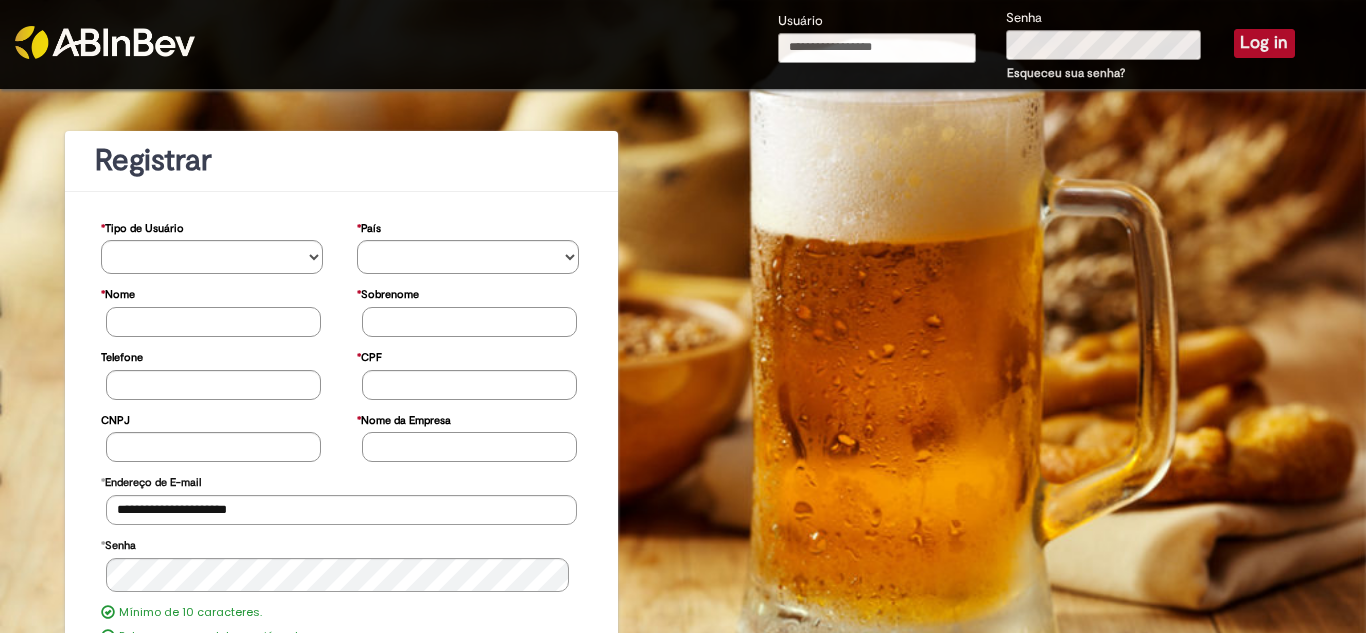 click on "Log in" at bounding box center [1264, 43] 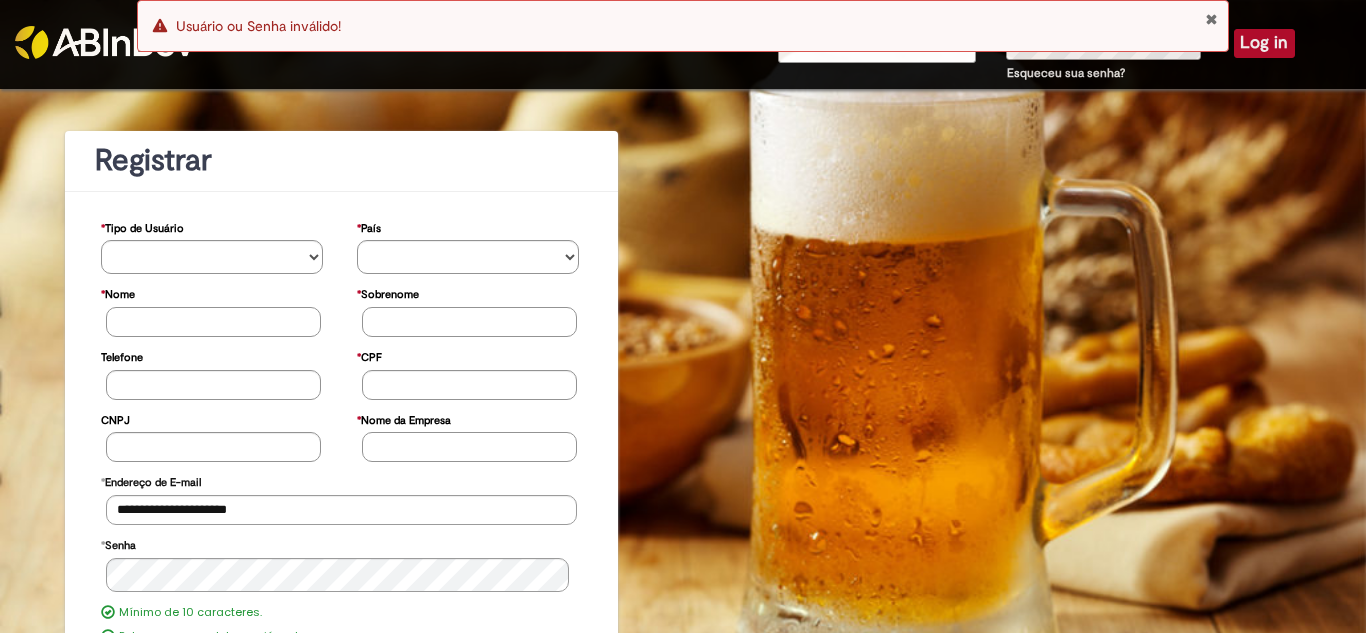 click on "**********" at bounding box center [683, 506] 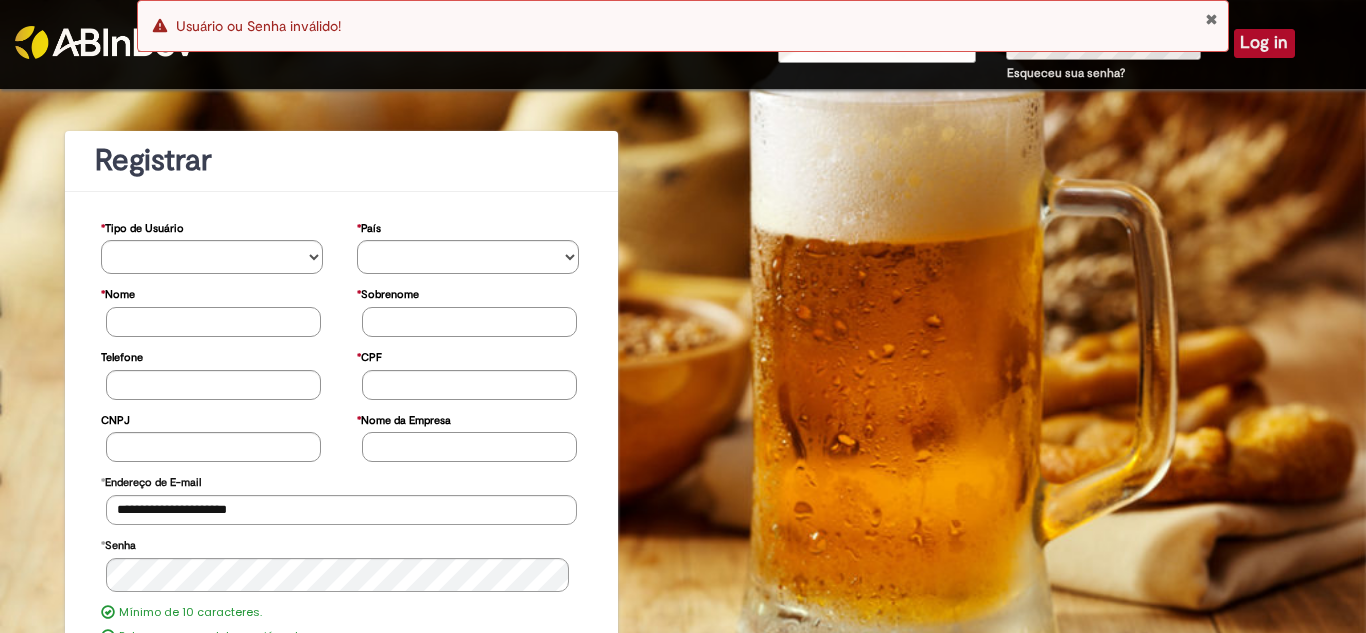 click at bounding box center (1211, 19) 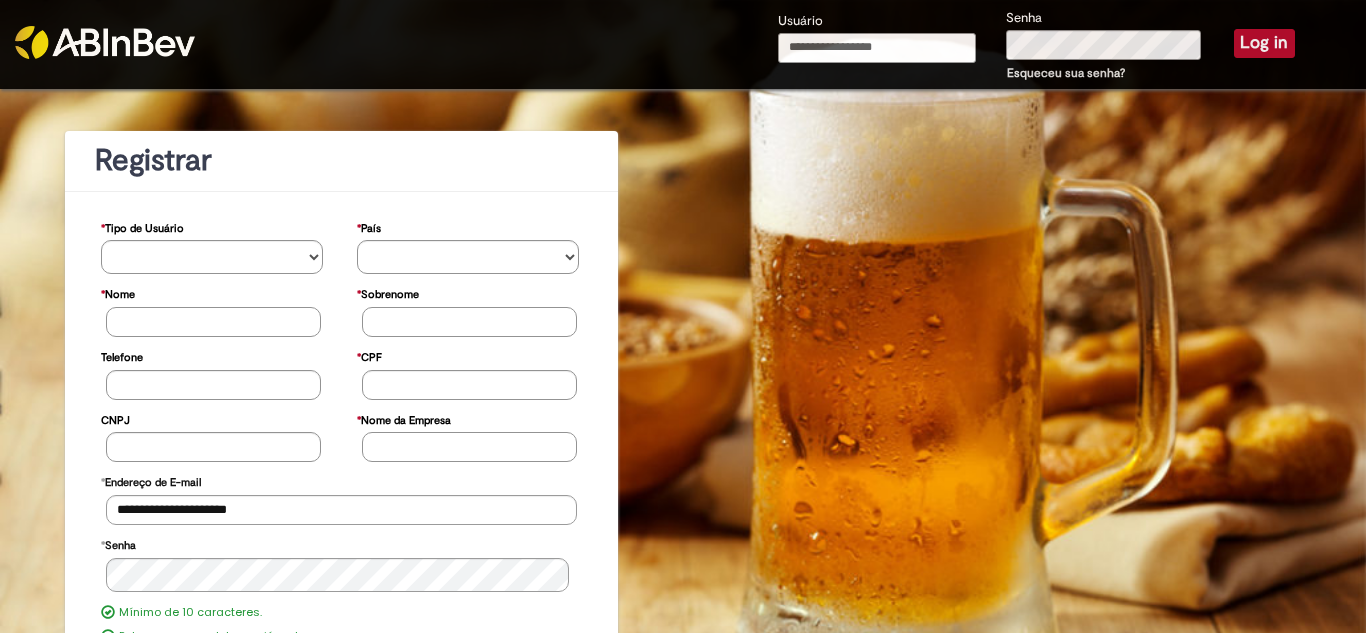 click on "Usuário" at bounding box center [877, 48] 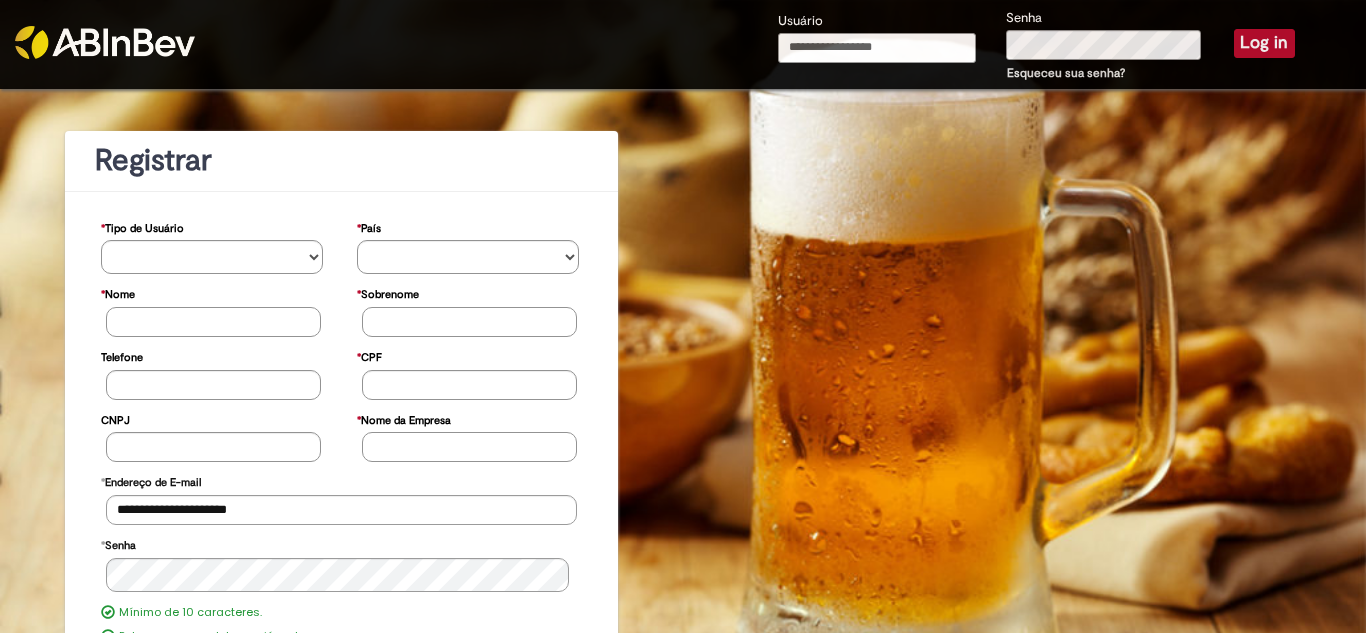 type on "**********" 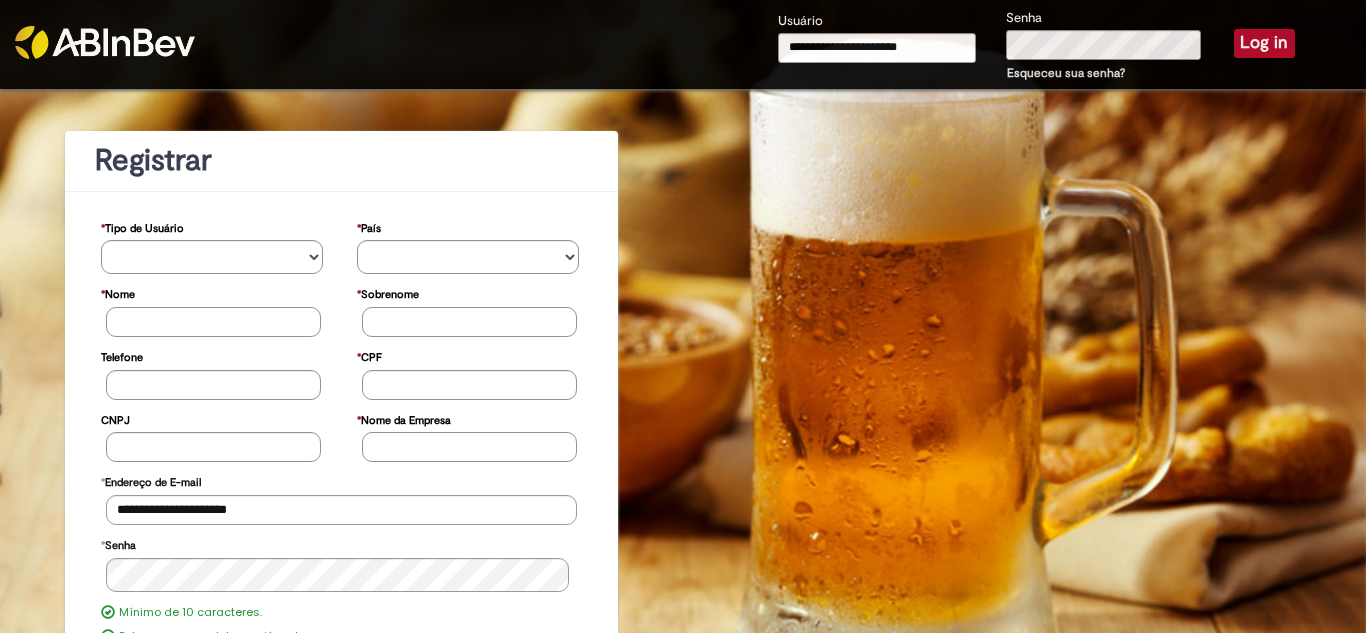 click on "Log in" at bounding box center [1264, 43] 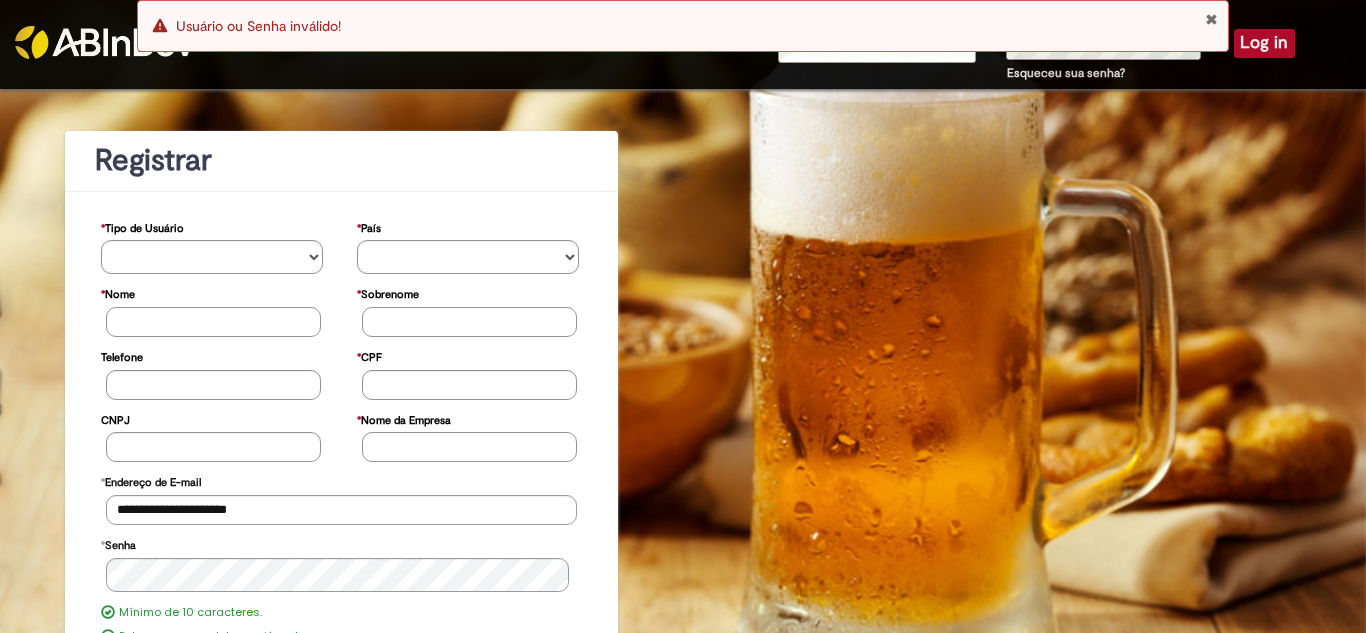 click at bounding box center [1211, 19] 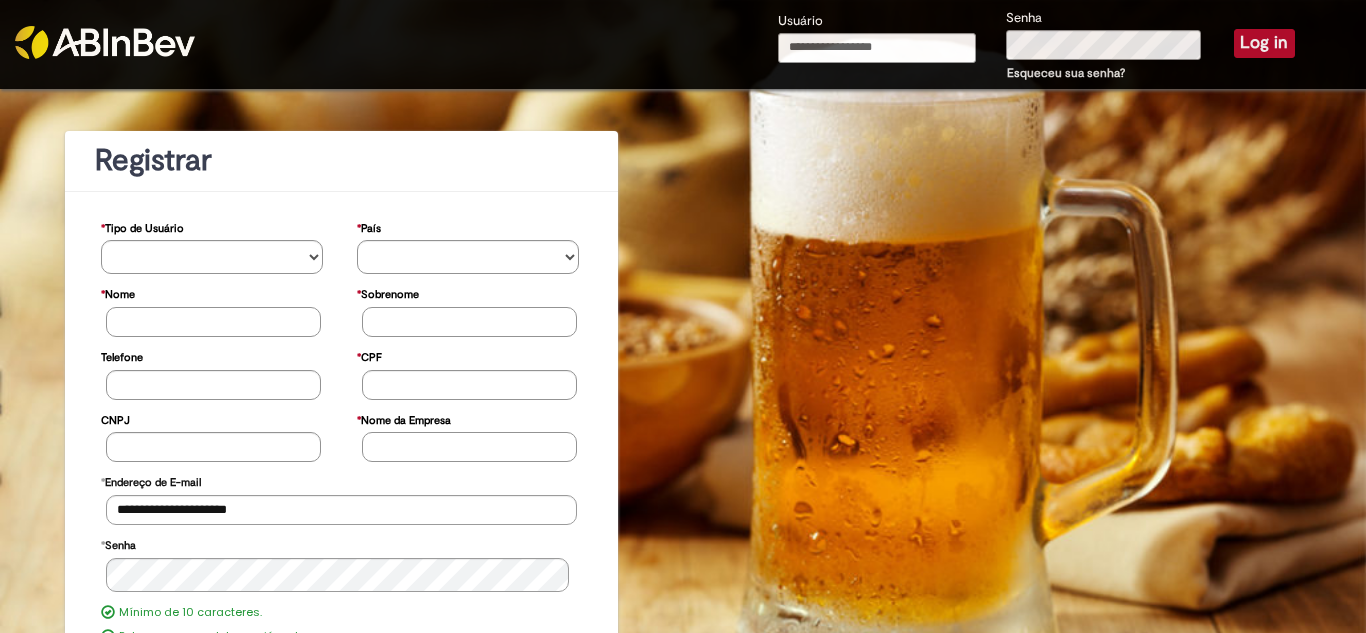 click on "Error 			 Usuário ou Senha inválido!" at bounding box center [683, 26] 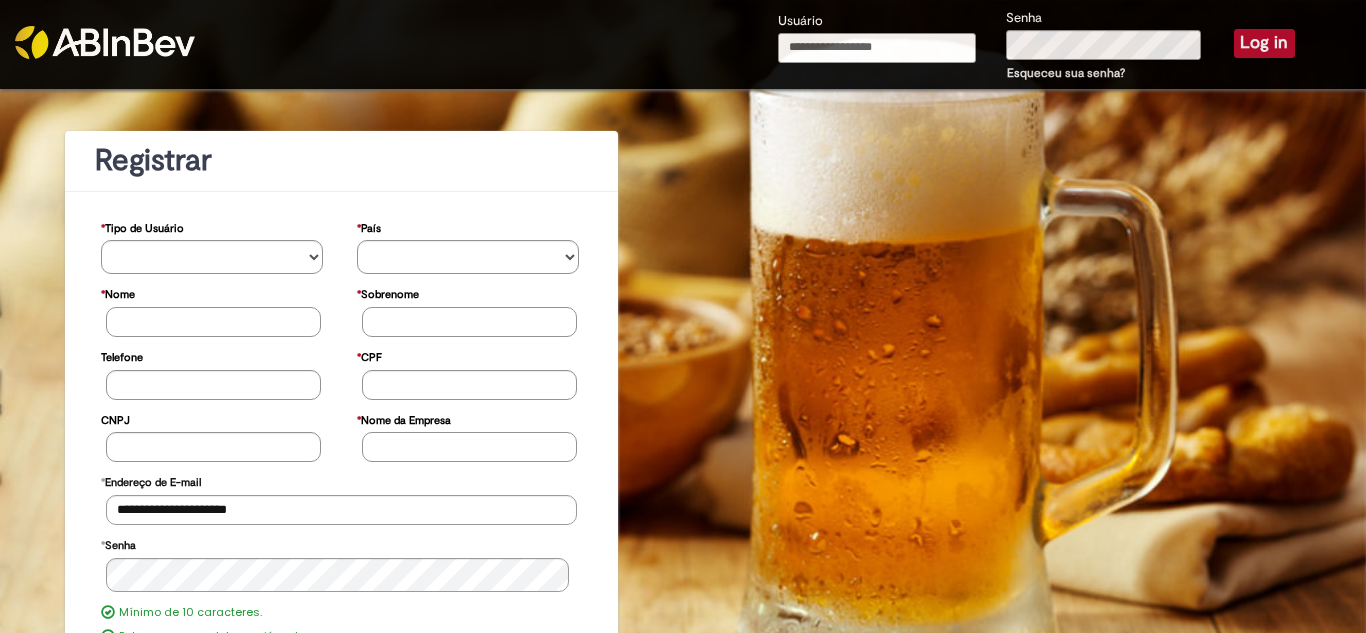 click on "Usuário" at bounding box center (877, 48) 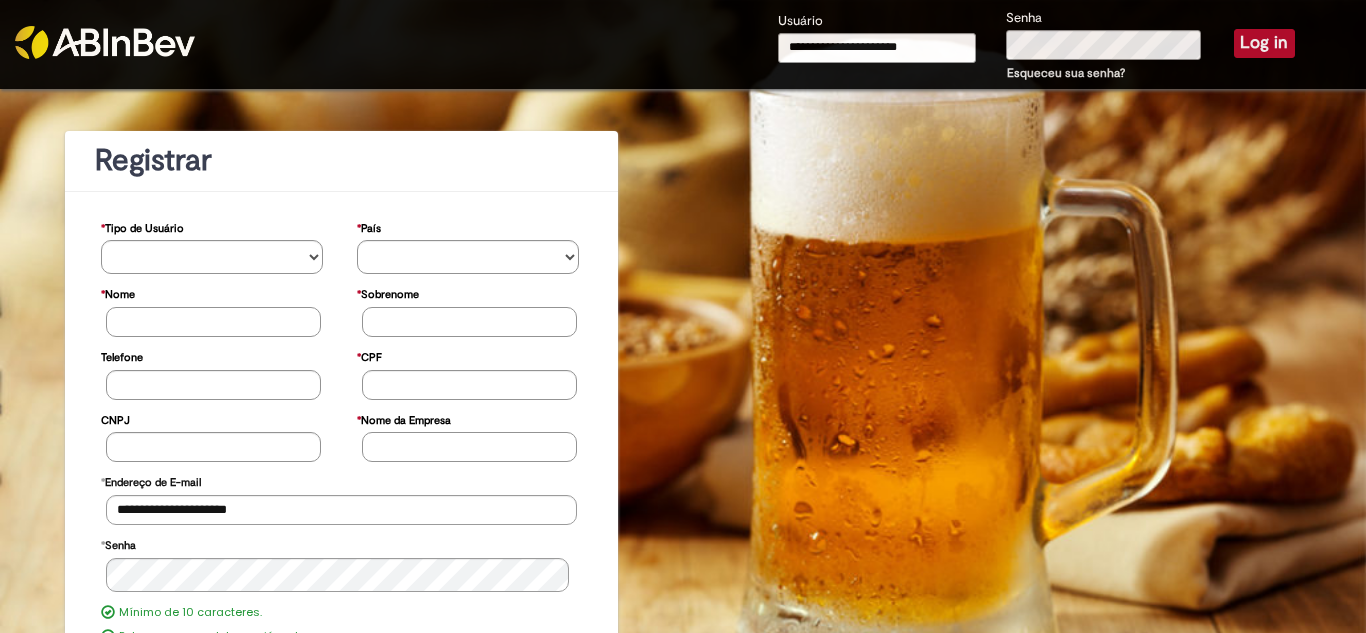 click on "Log in" at bounding box center [1264, 43] 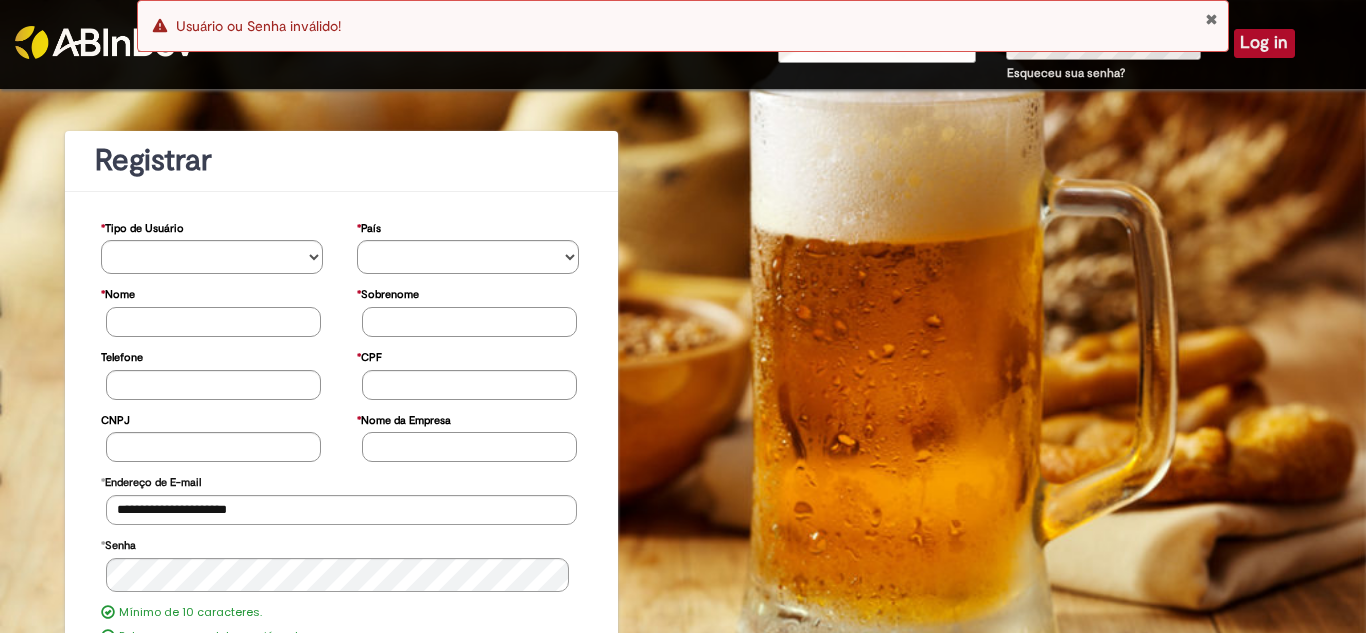 click at bounding box center (1211, 19) 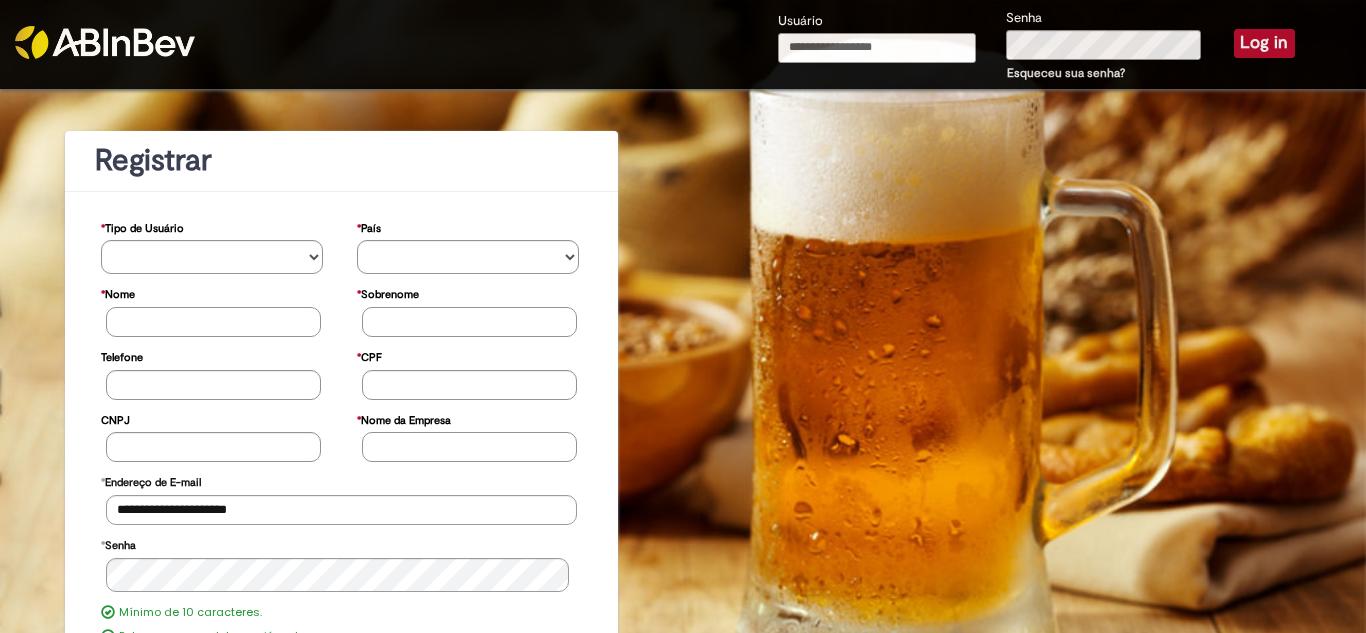 click on "Usuário" at bounding box center (877, 48) 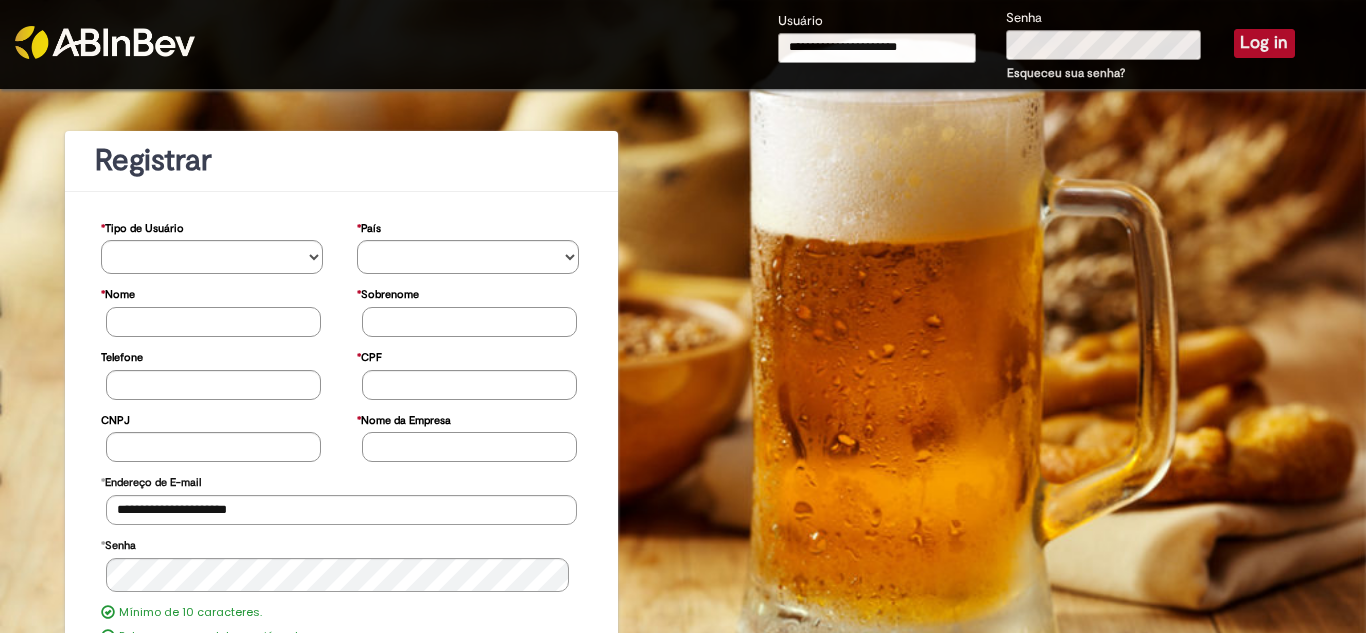 scroll, scrollTop: 290, scrollLeft: 0, axis: vertical 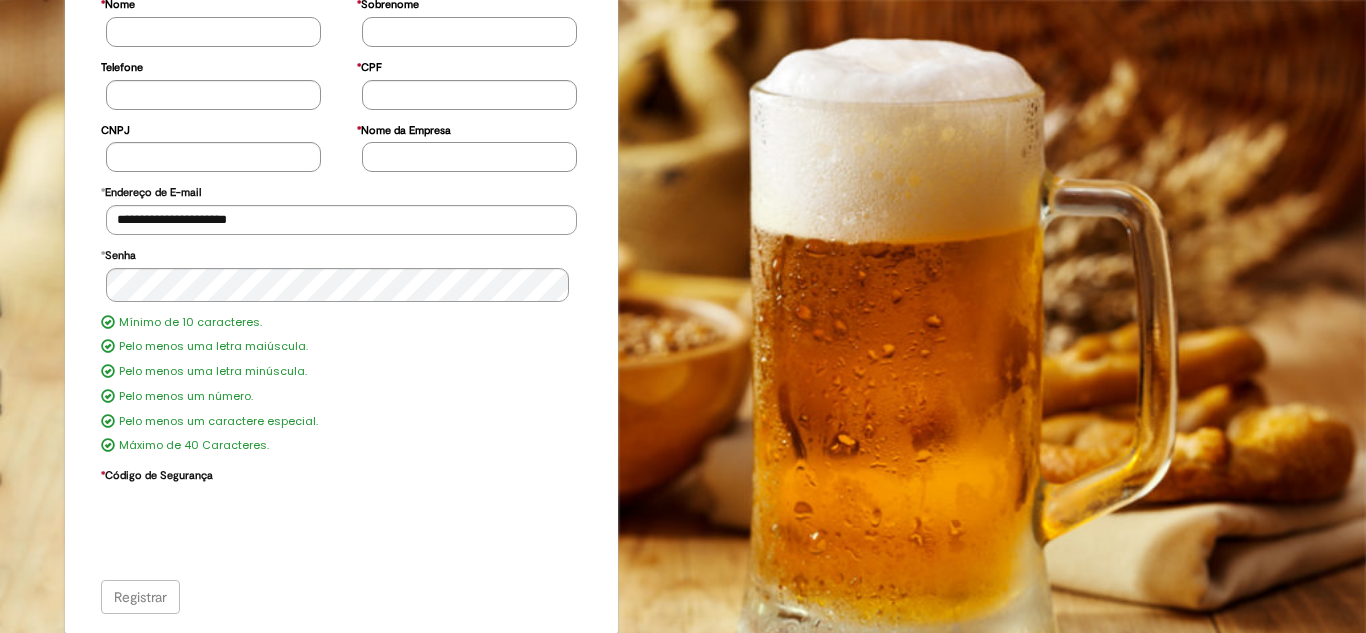 click on "Registrar" at bounding box center [342, 597] 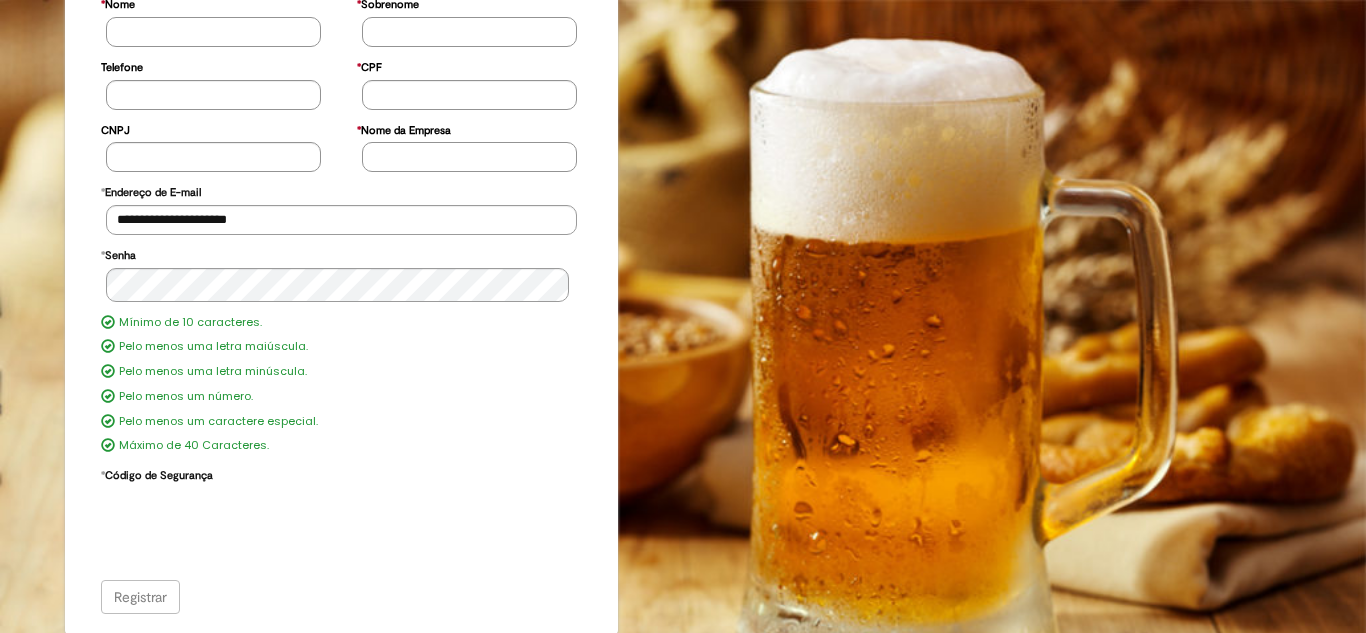 click on "Registrar" at bounding box center [342, 597] 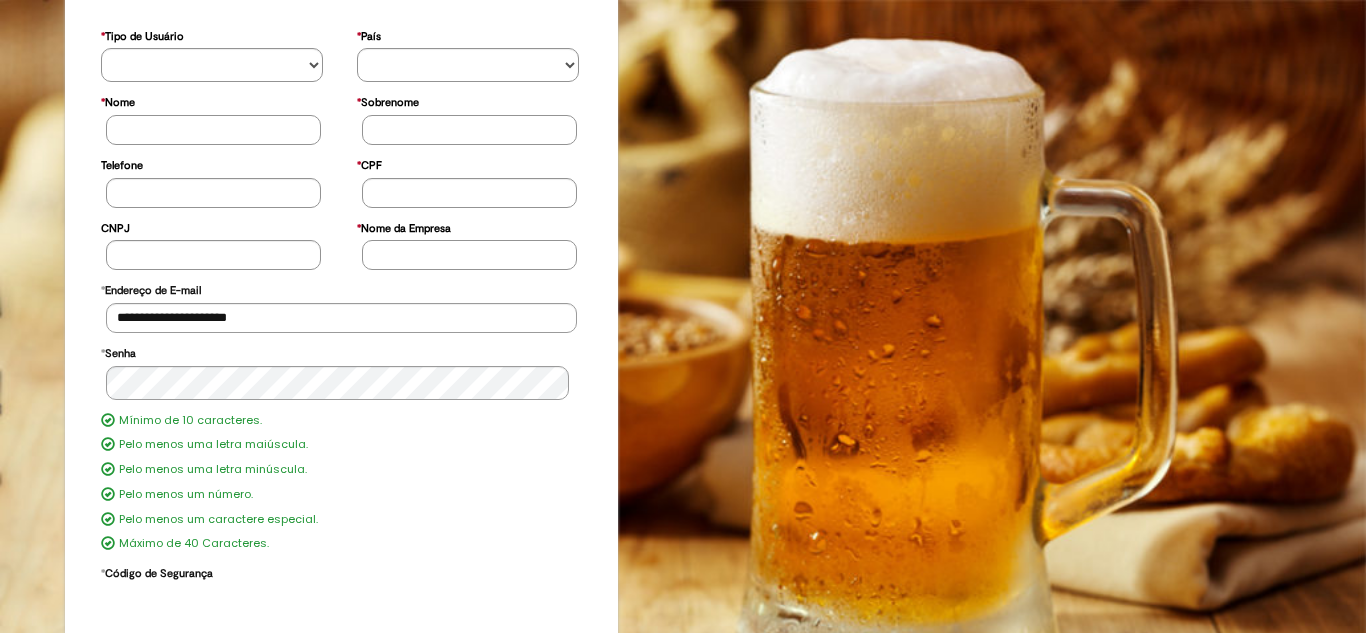 scroll, scrollTop: 0, scrollLeft: 0, axis: both 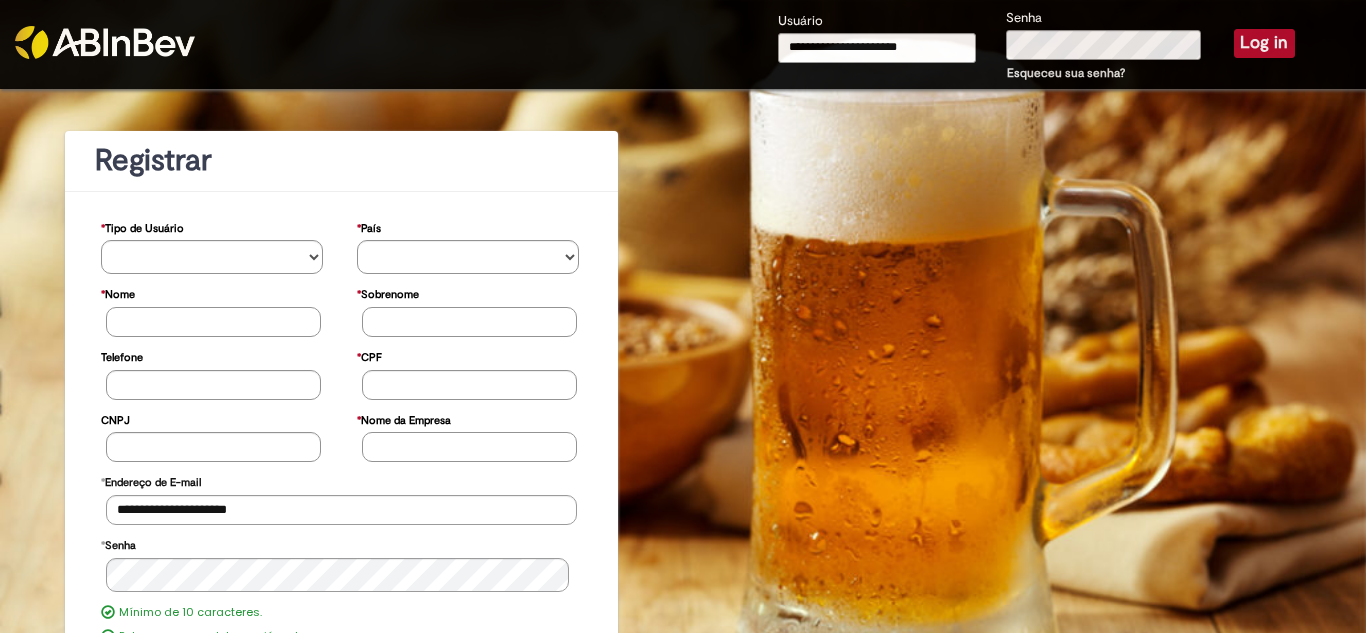 click on "Log in" at bounding box center (1264, 43) 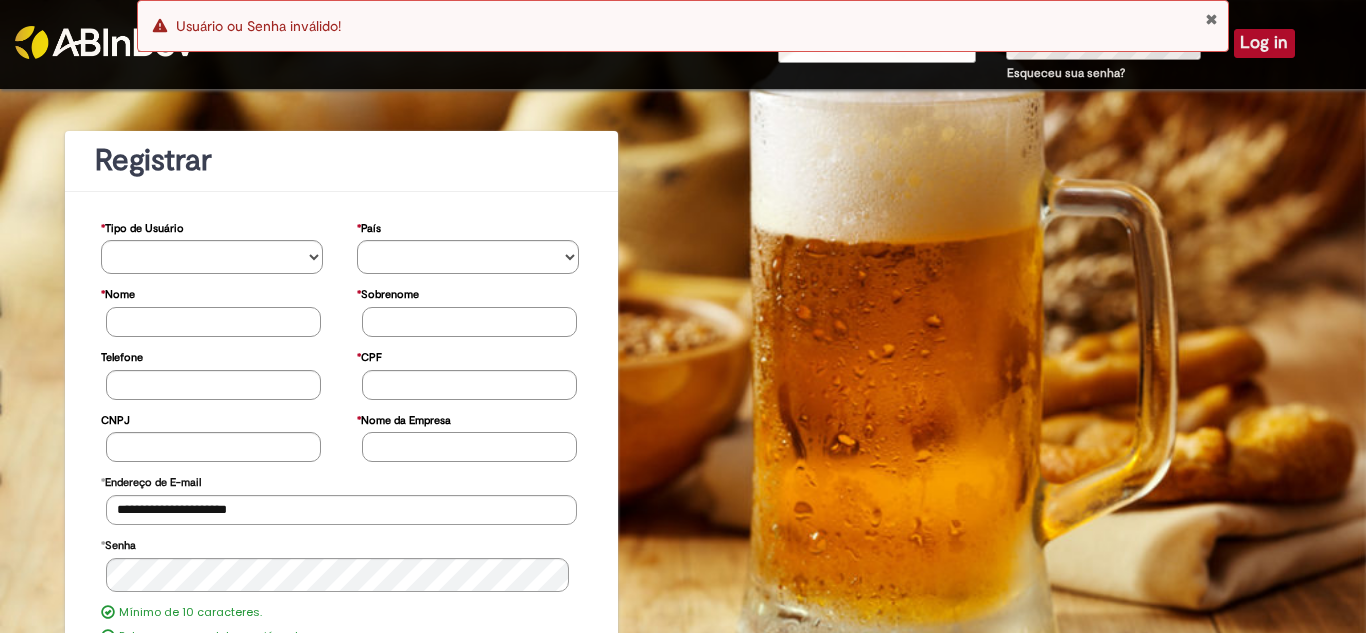 click at bounding box center (1211, 19) 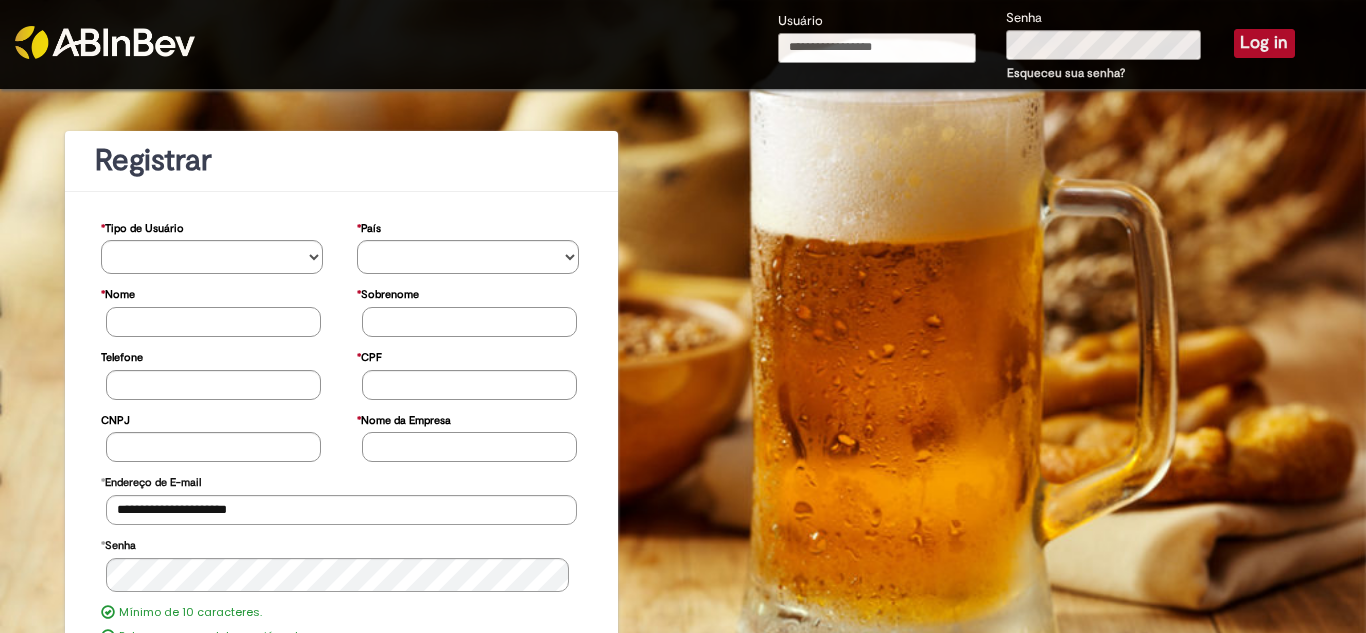 click on "Usuário" at bounding box center (877, 48) 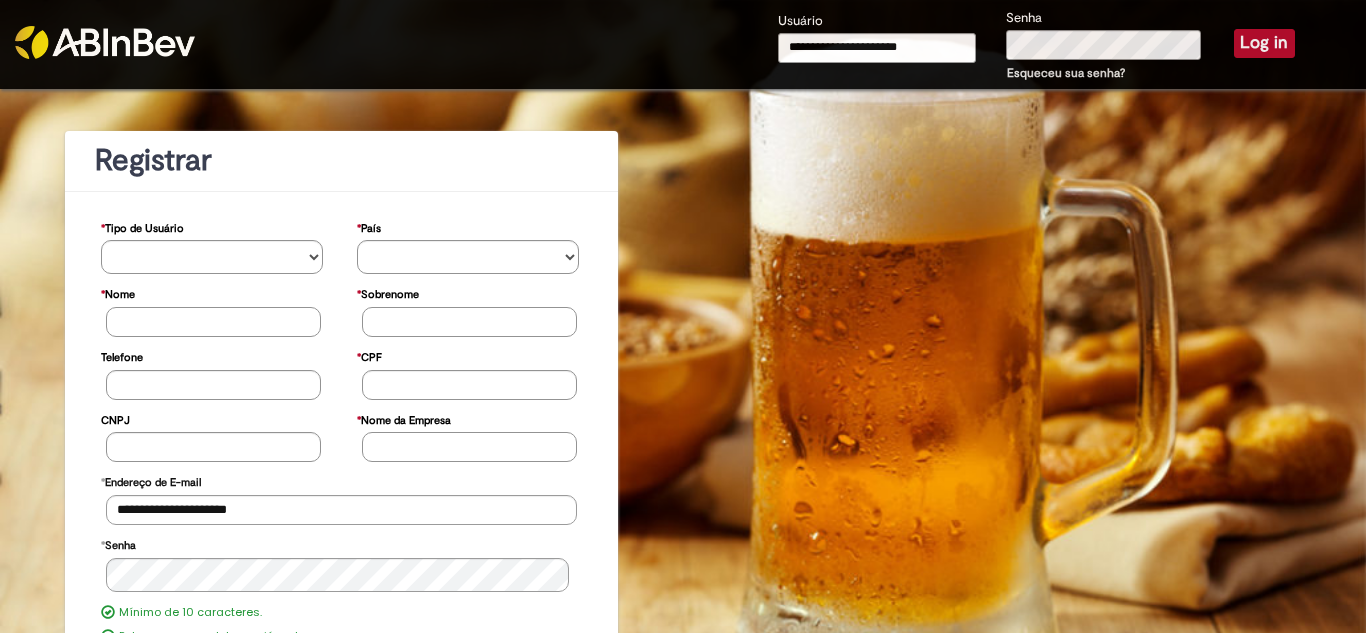 click on "Log in" at bounding box center [1264, 43] 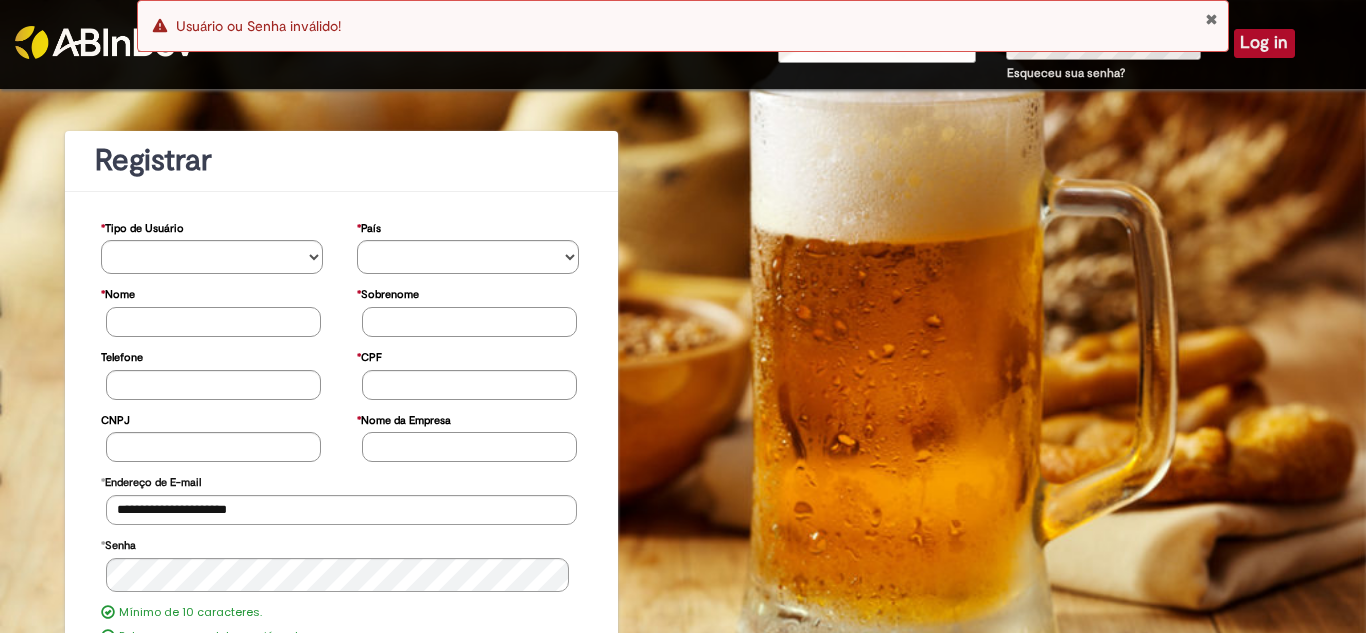 click at bounding box center [1211, 19] 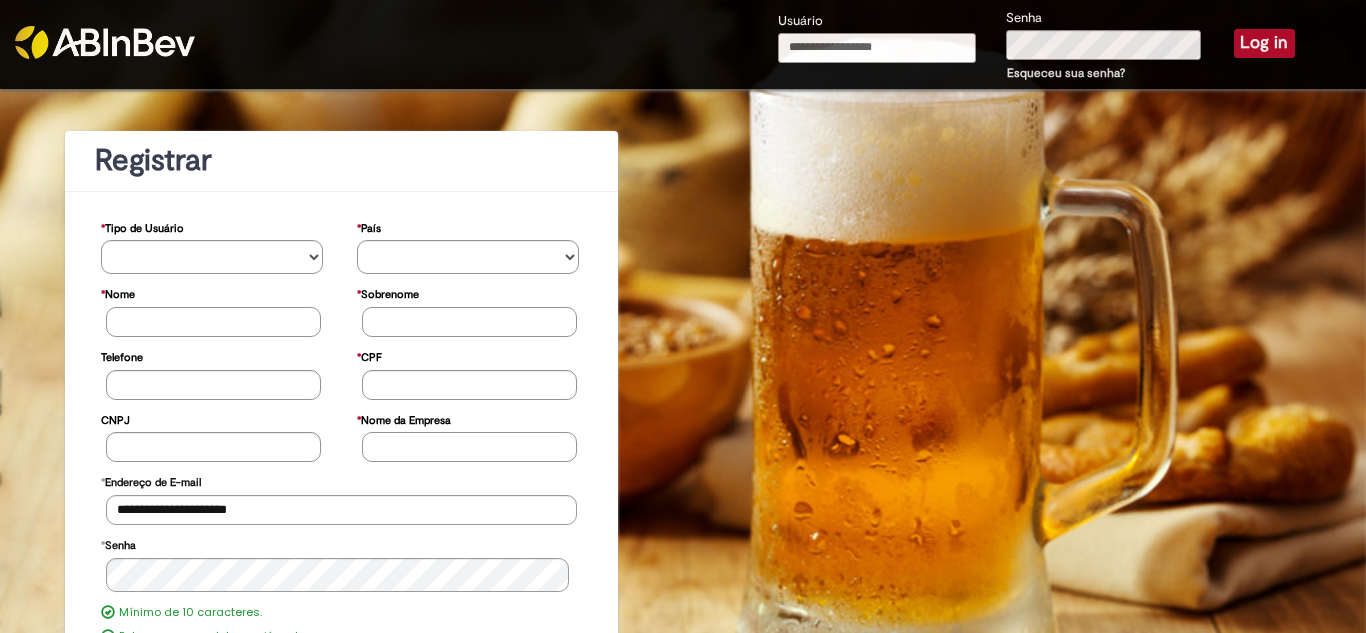 click on "Usuário" at bounding box center (877, 48) 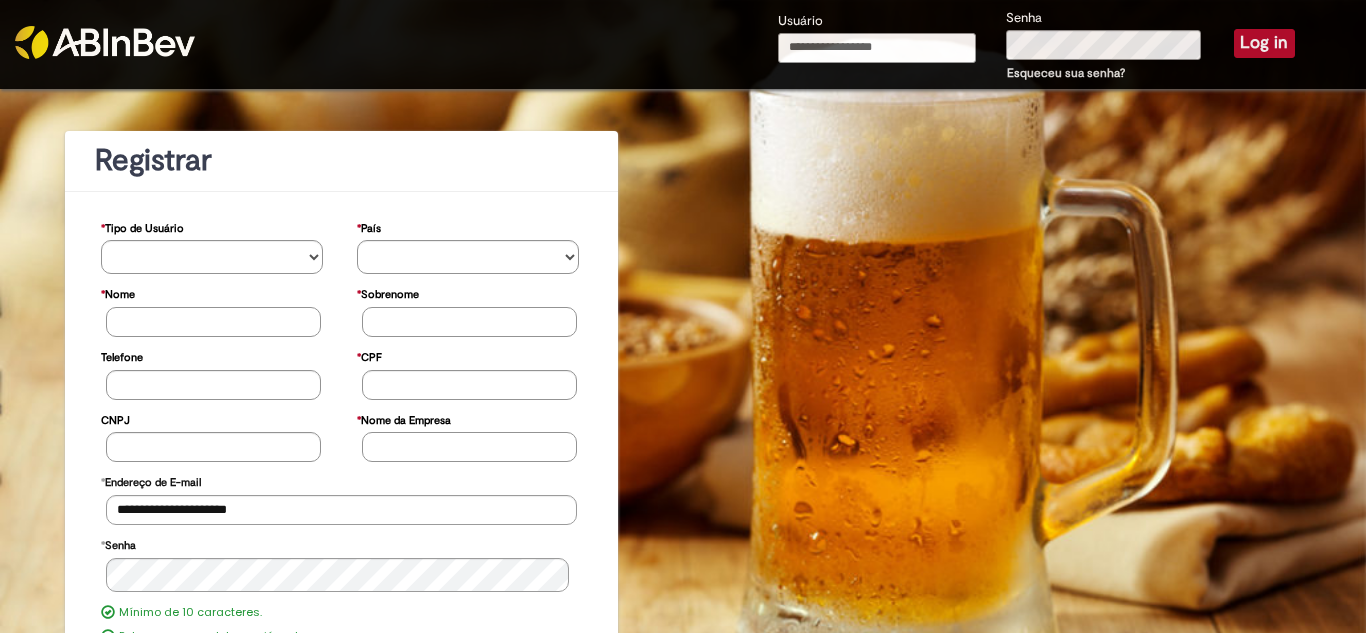 type on "**********" 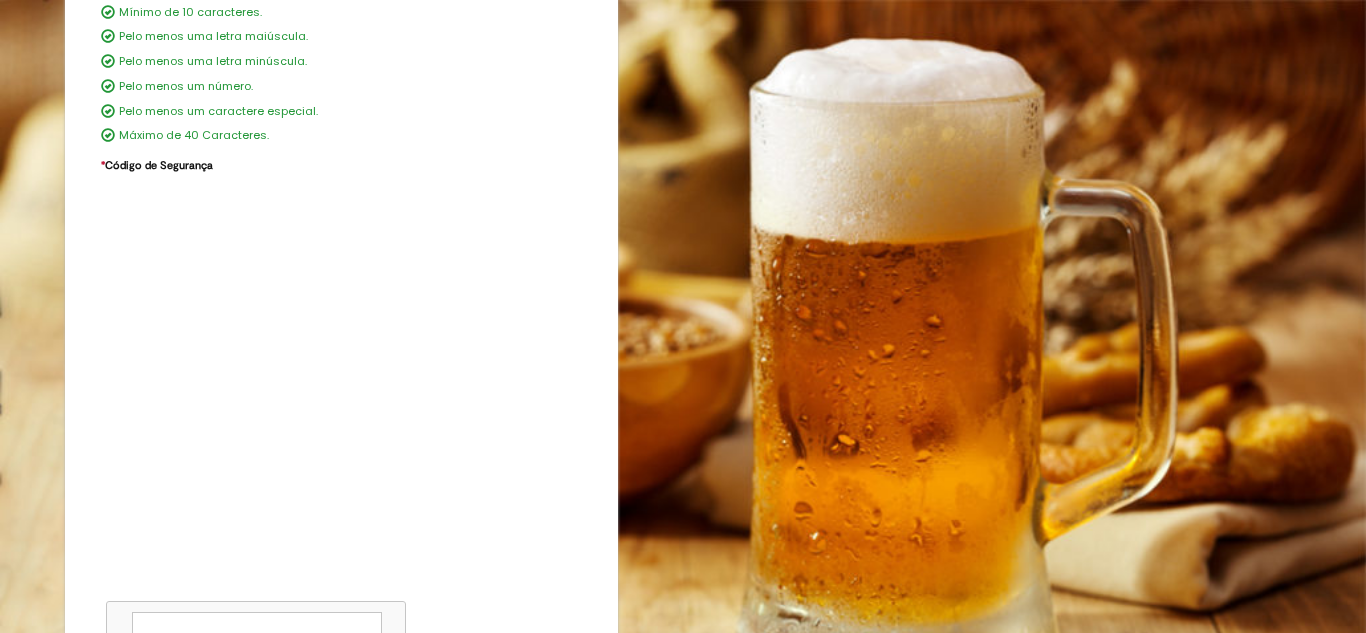 scroll, scrollTop: 695, scrollLeft: 0, axis: vertical 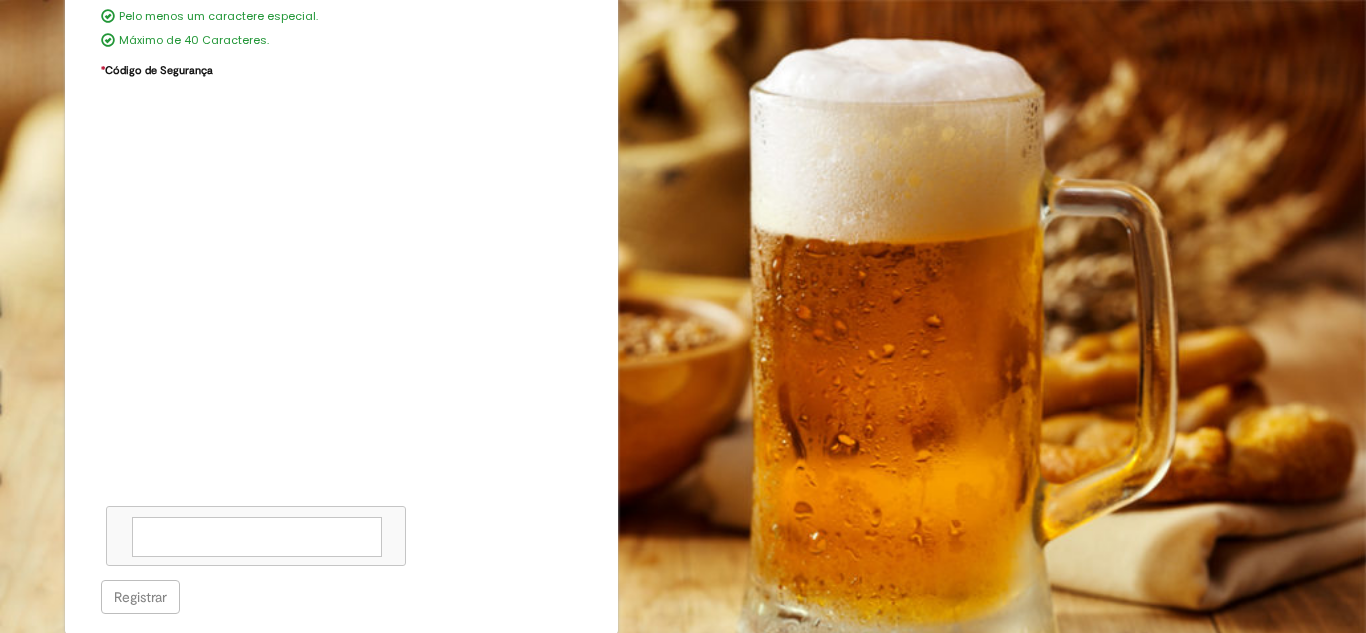 click at bounding box center (257, 537) 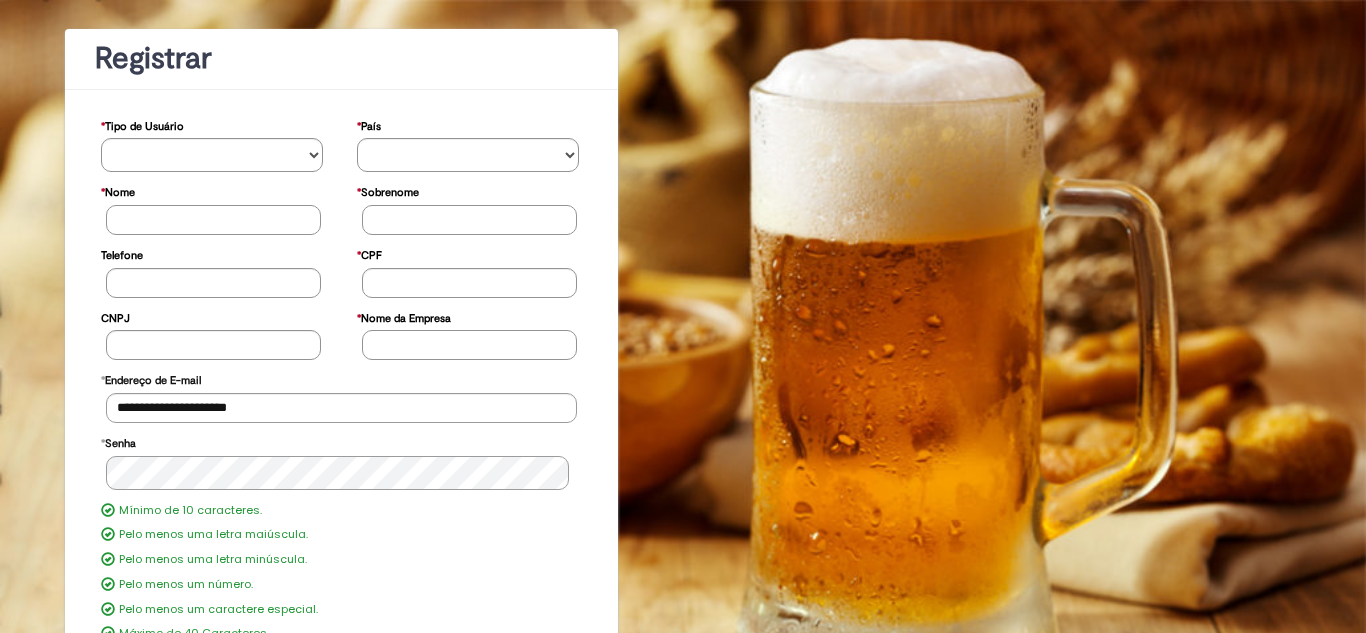scroll, scrollTop: 0, scrollLeft: 0, axis: both 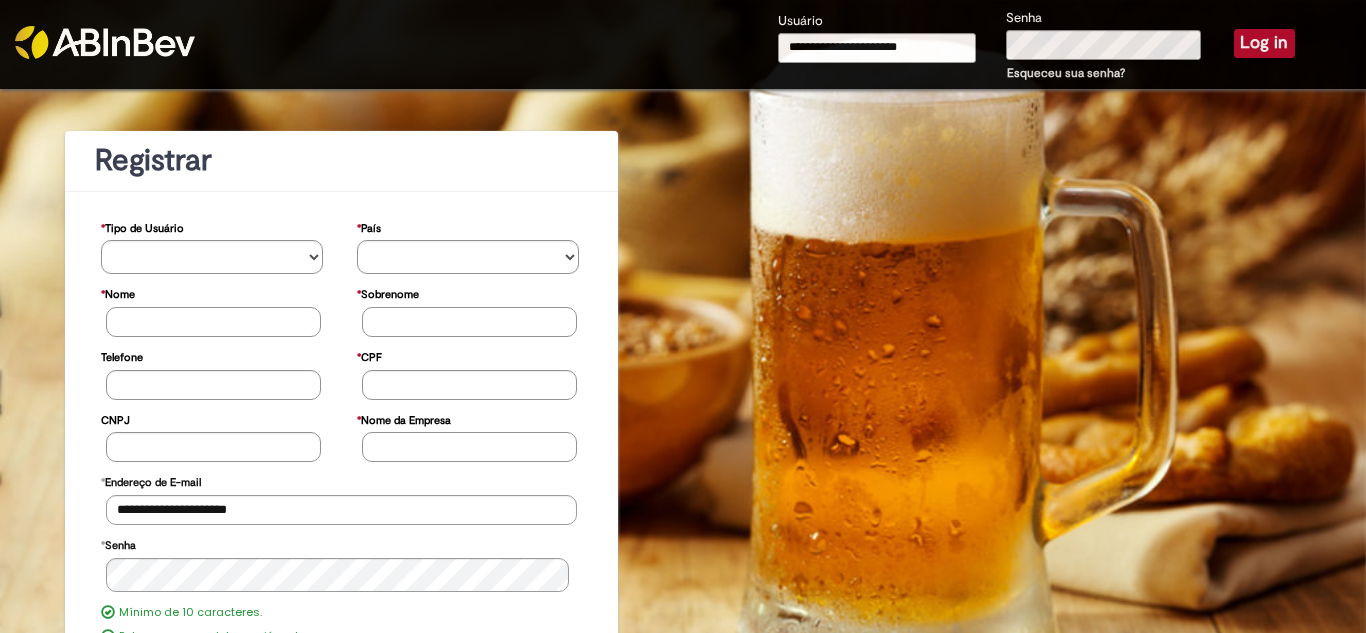 click on "Log in" at bounding box center (1264, 43) 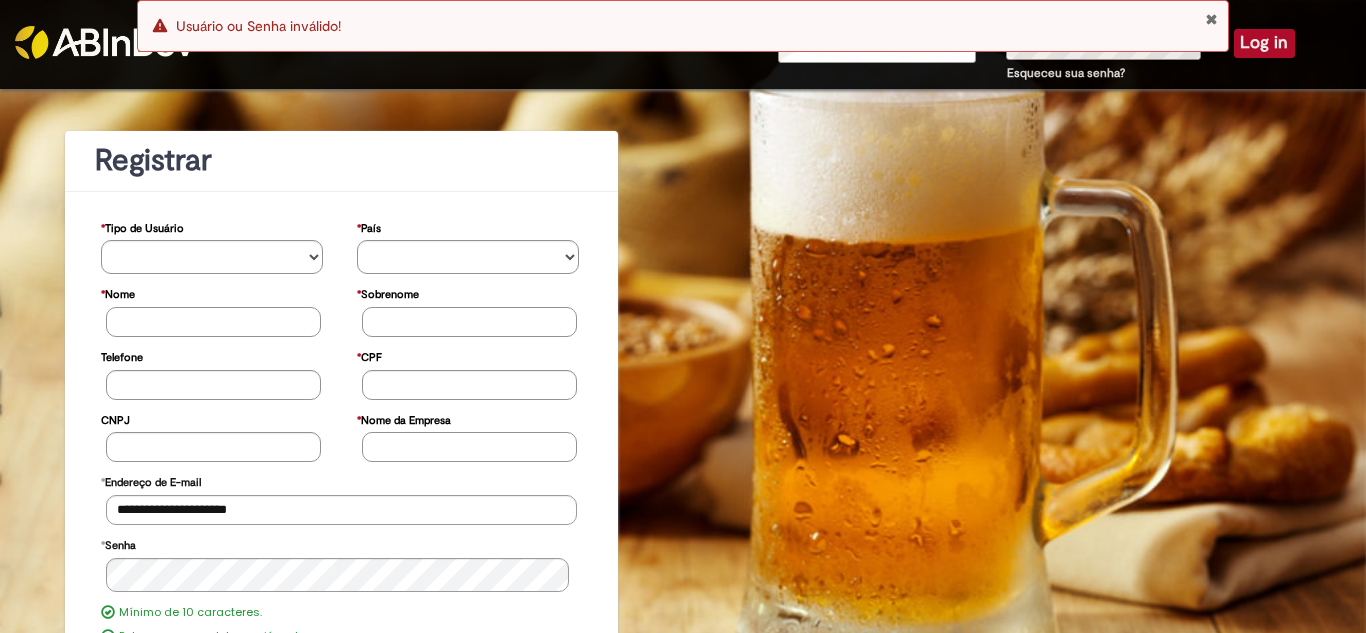 click on "Error 			 Usuário ou Senha inválido!" at bounding box center [683, 26] 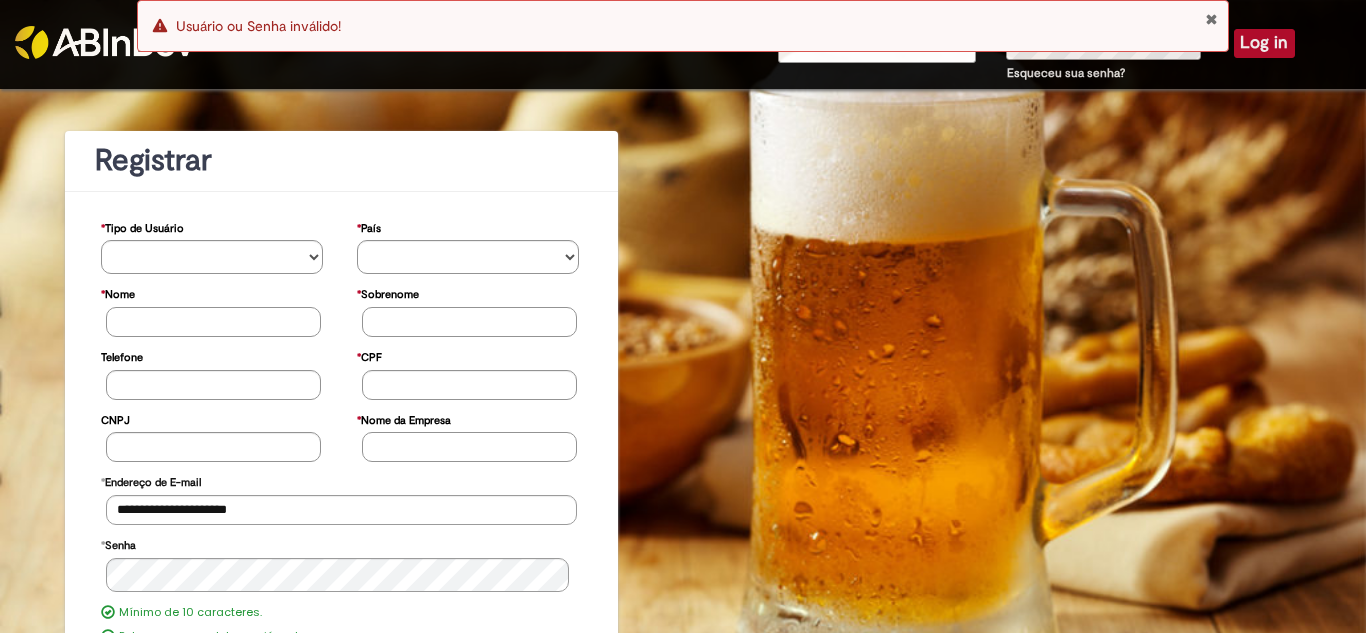 click at bounding box center [1211, 19] 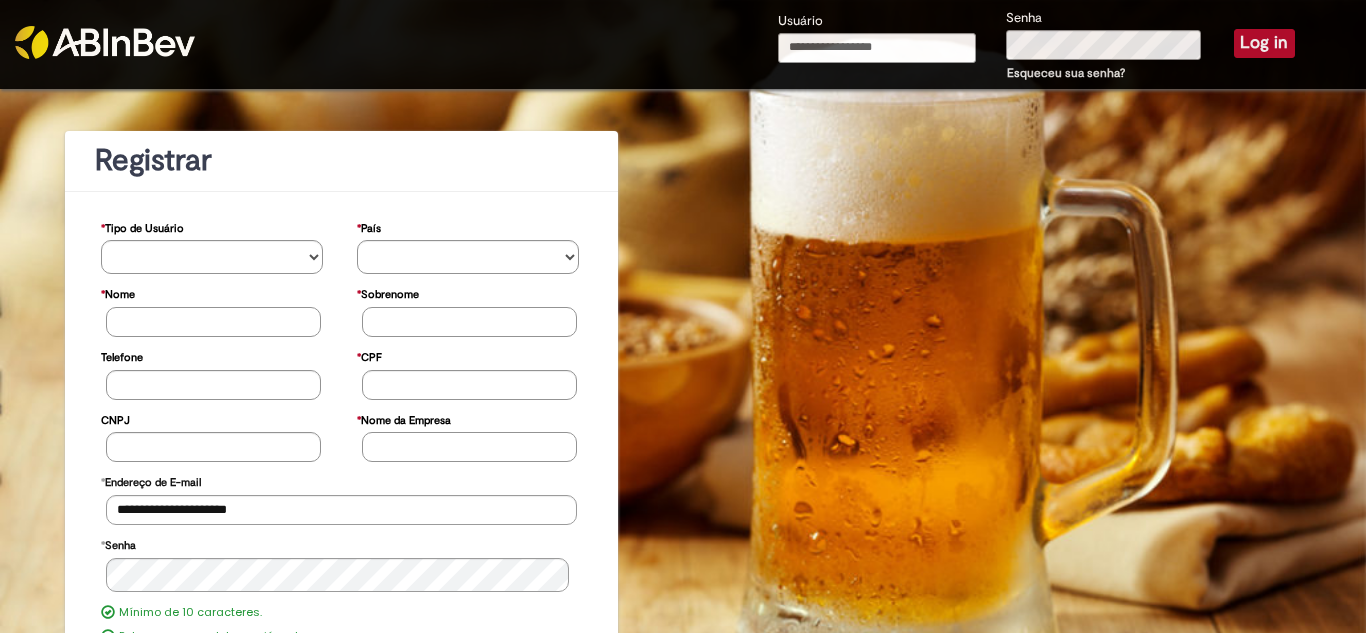 click on "Error 			 Usuário ou Senha inválido!" at bounding box center [683, 26] 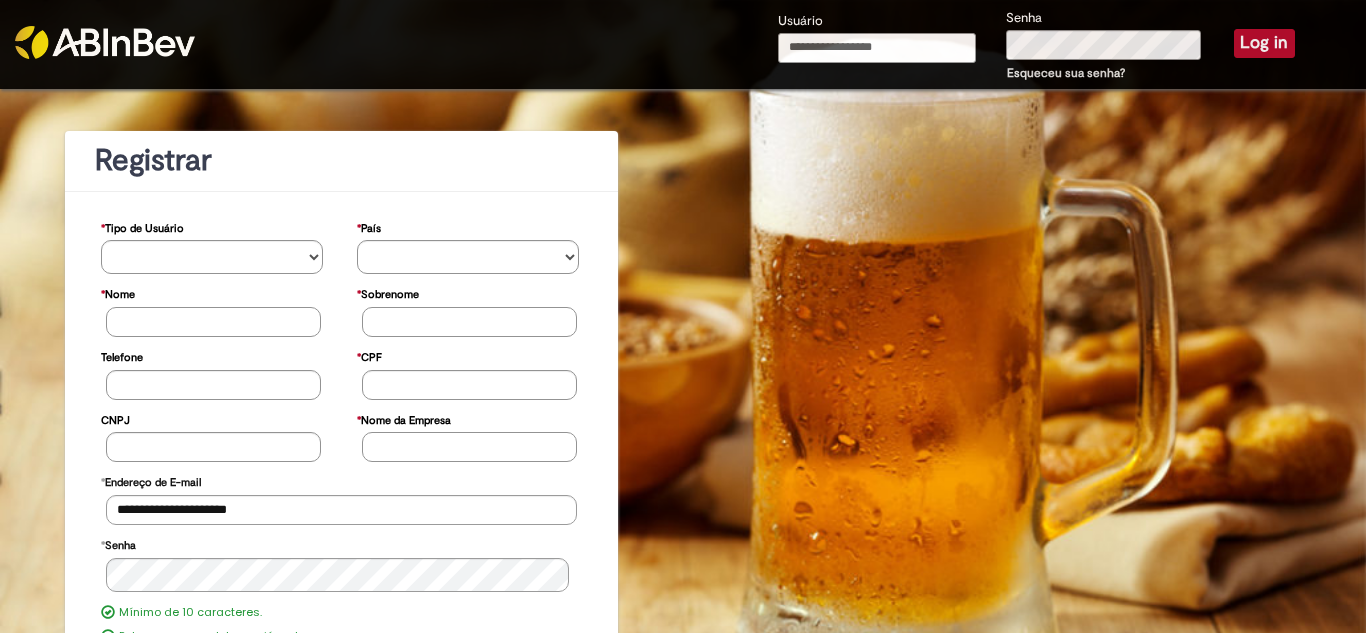 click on "Usuário" at bounding box center [877, 48] 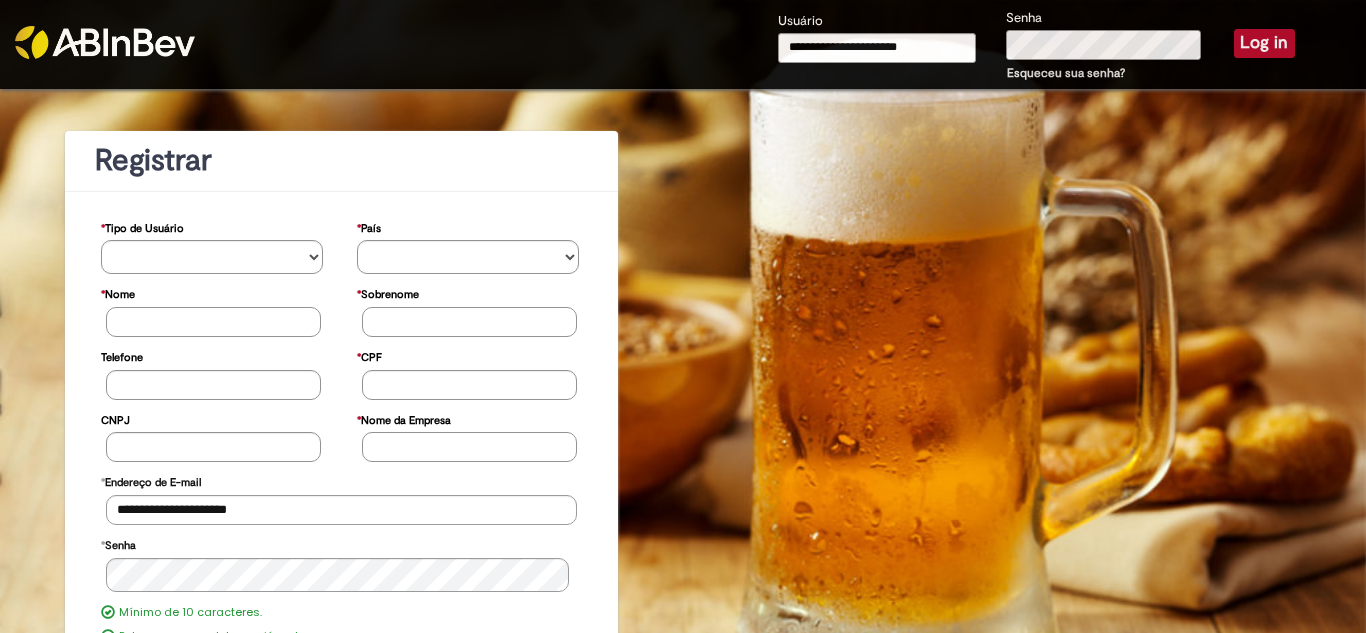 click on "**********" at bounding box center [1036, 46] 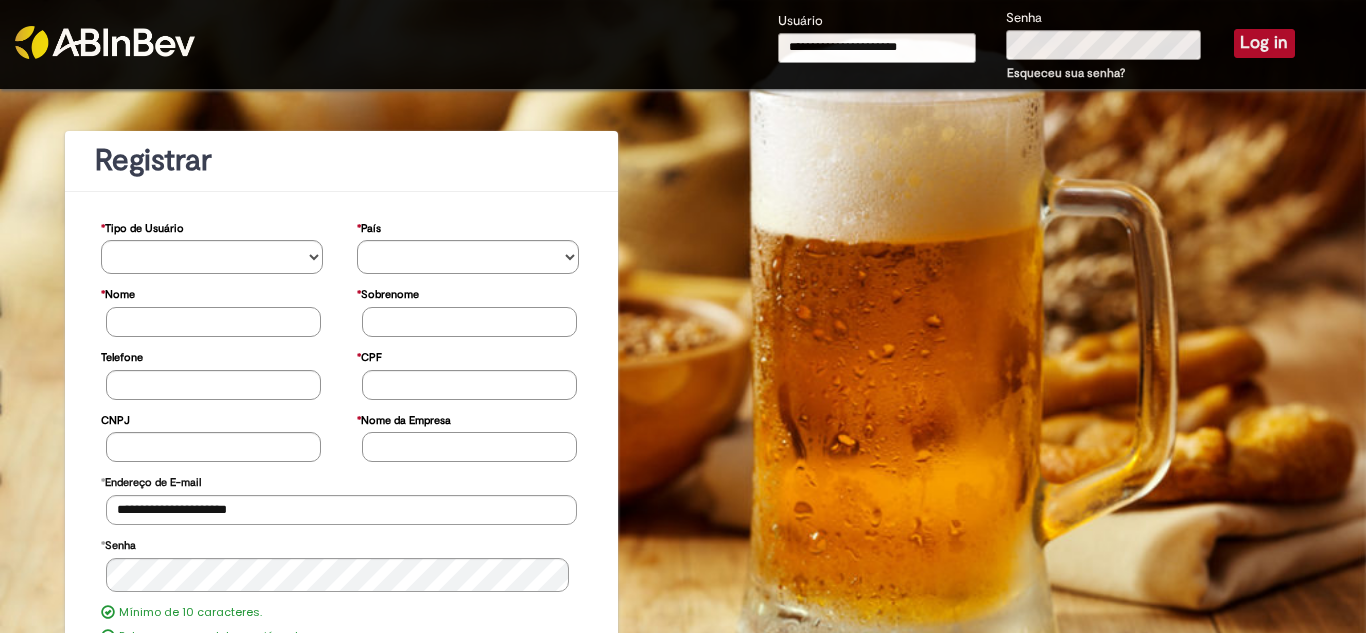 click on "Log in" at bounding box center [1264, 43] 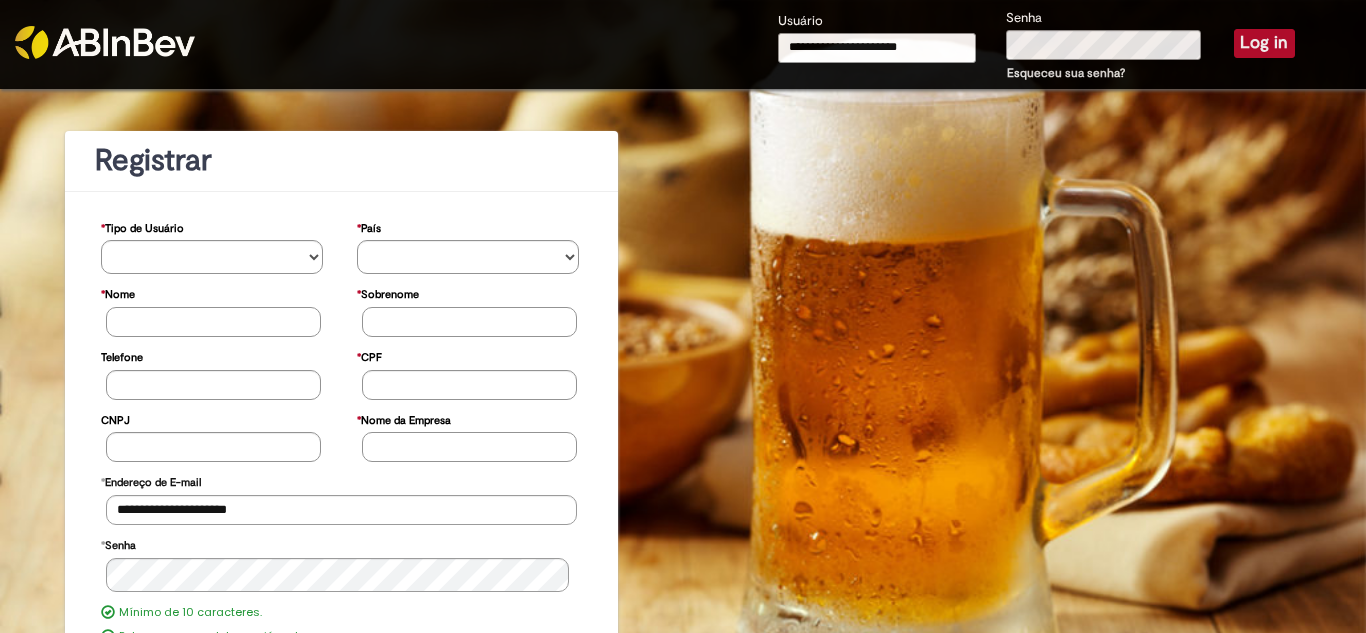 type 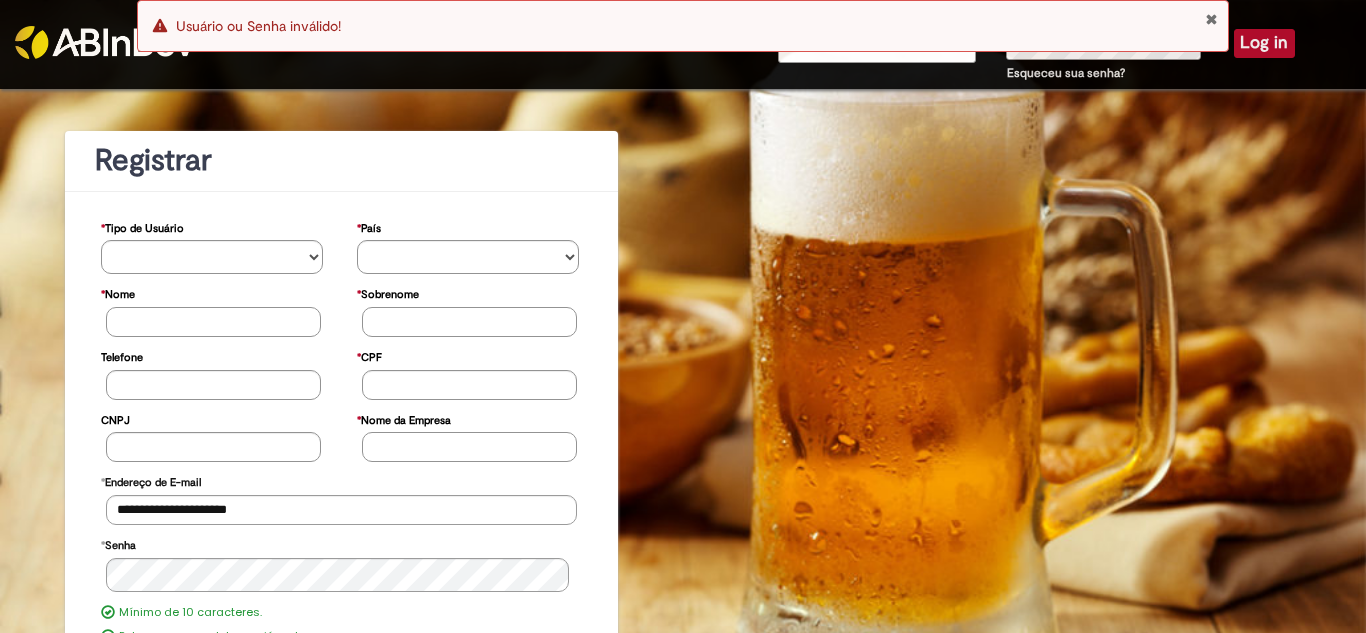 click at bounding box center (1211, 19) 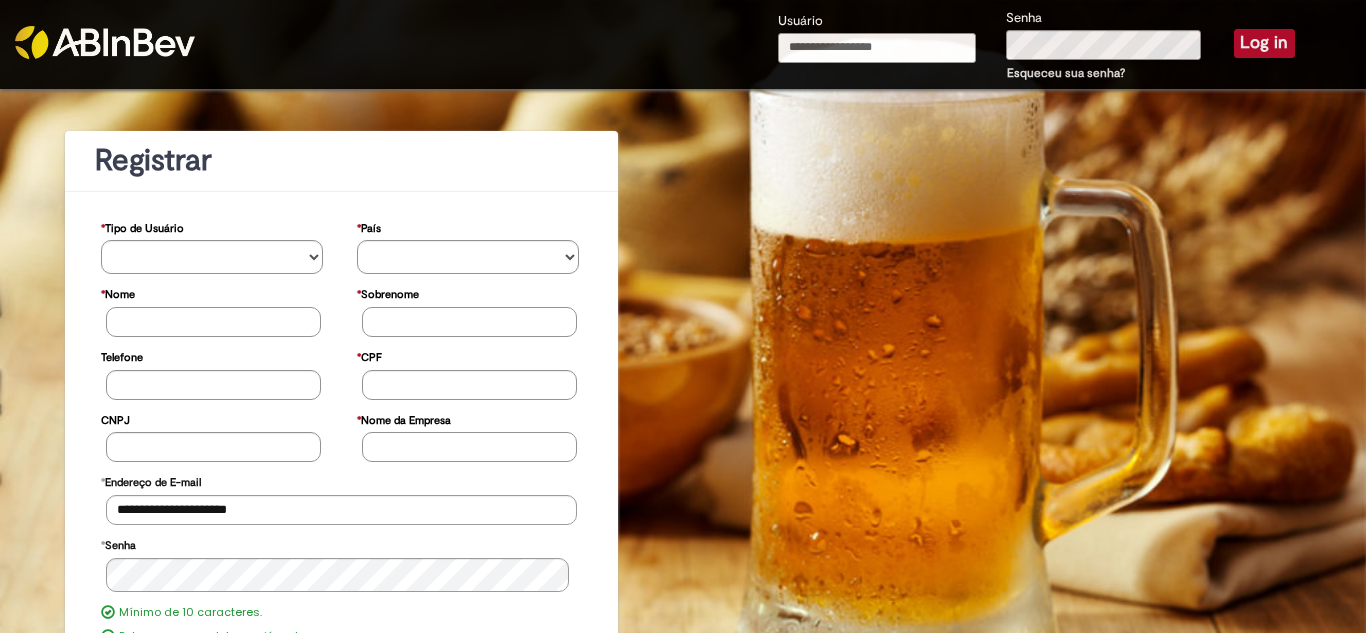 click on "Usuário" at bounding box center [877, 48] 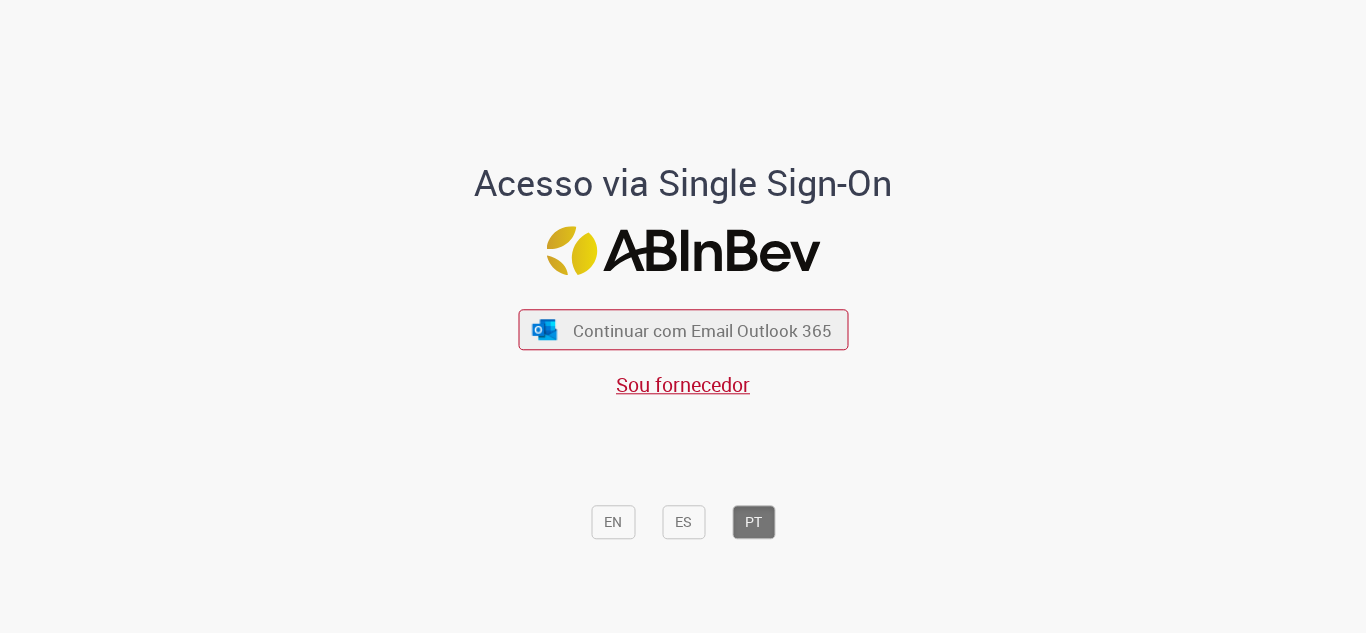 scroll, scrollTop: 0, scrollLeft: 0, axis: both 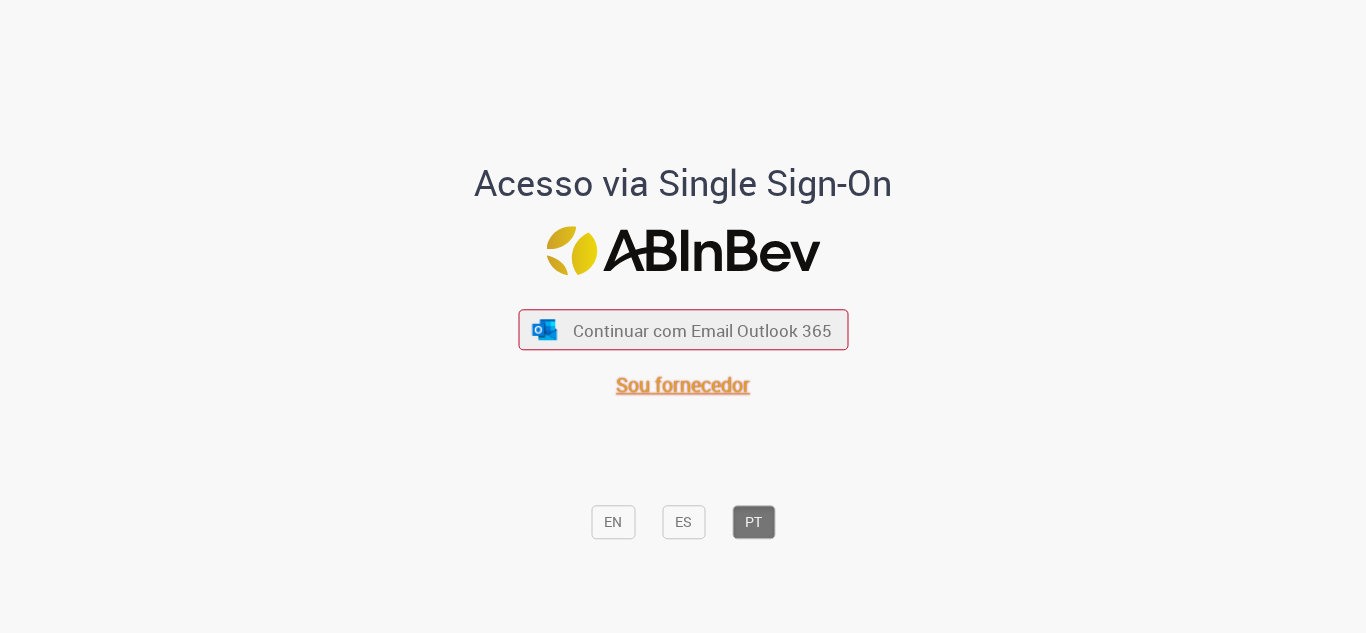 click on "Sou fornecedor" at bounding box center (683, 385) 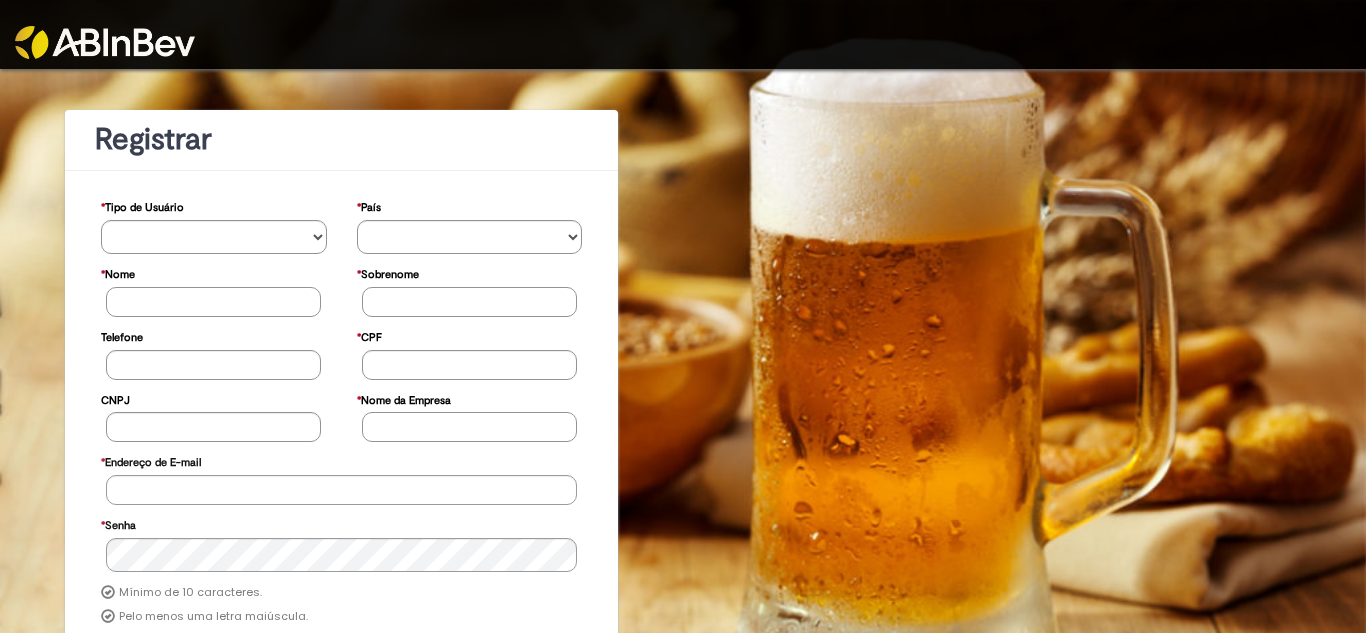 scroll, scrollTop: 0, scrollLeft: 0, axis: both 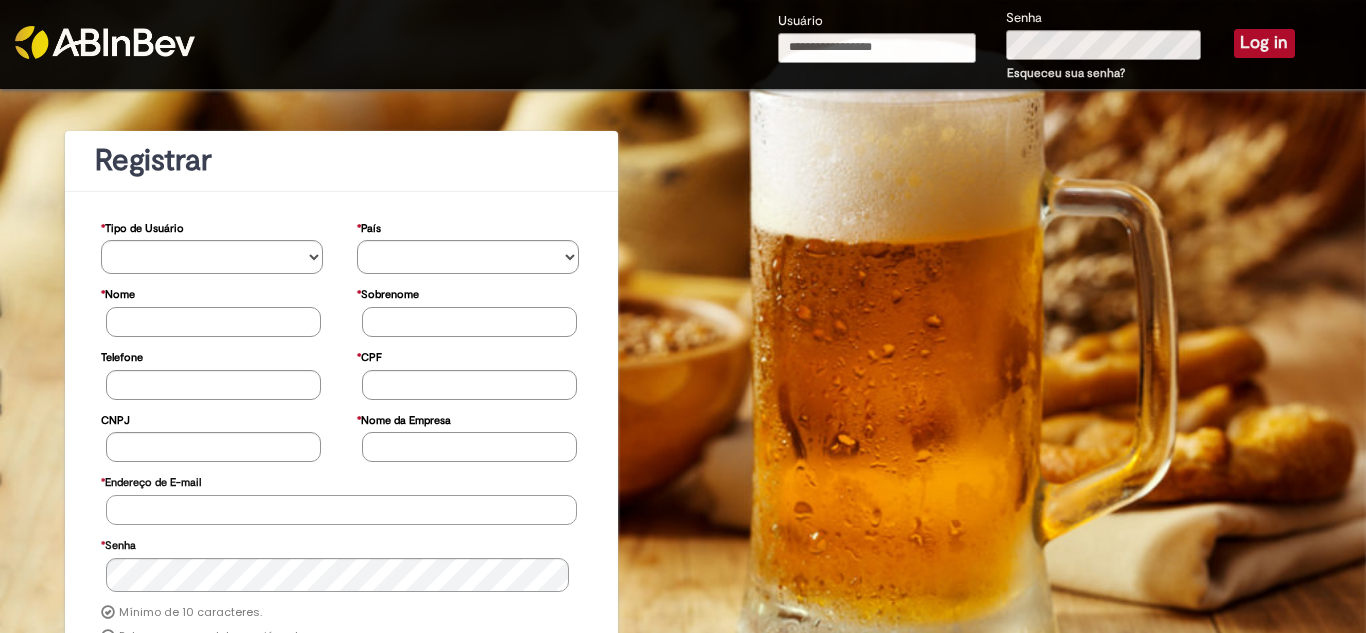 type on "**********" 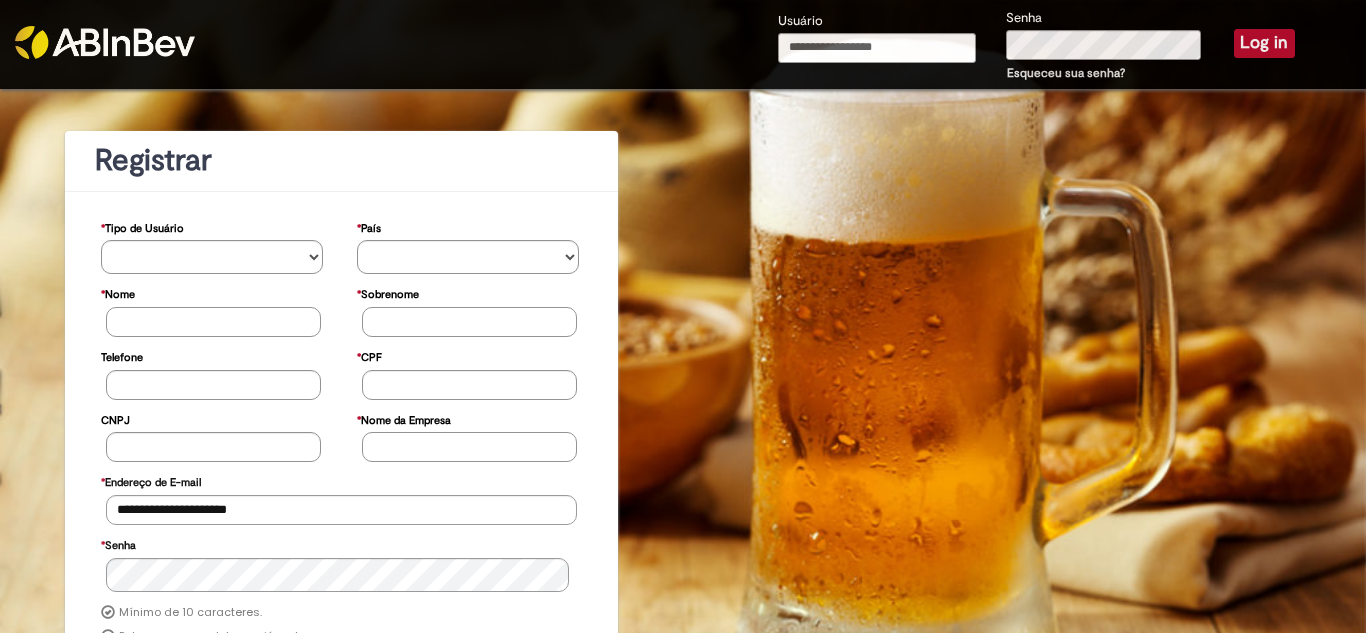 type on "**********" 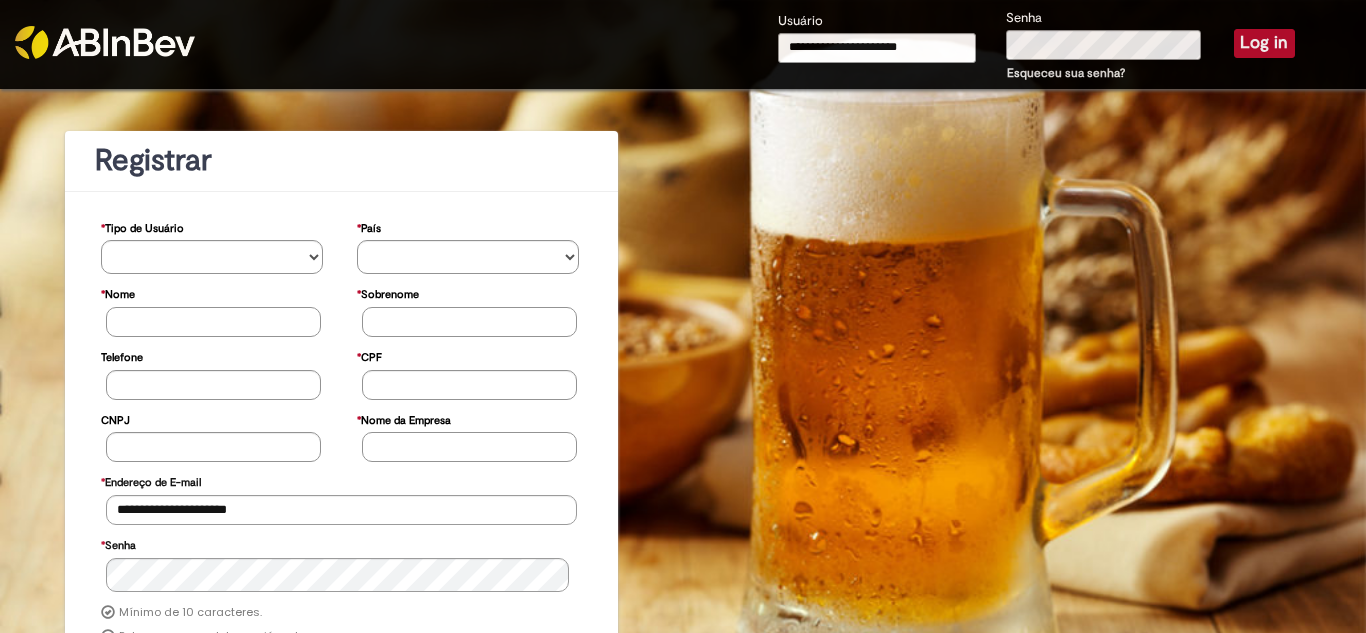 click on "Log in" at bounding box center (1264, 43) 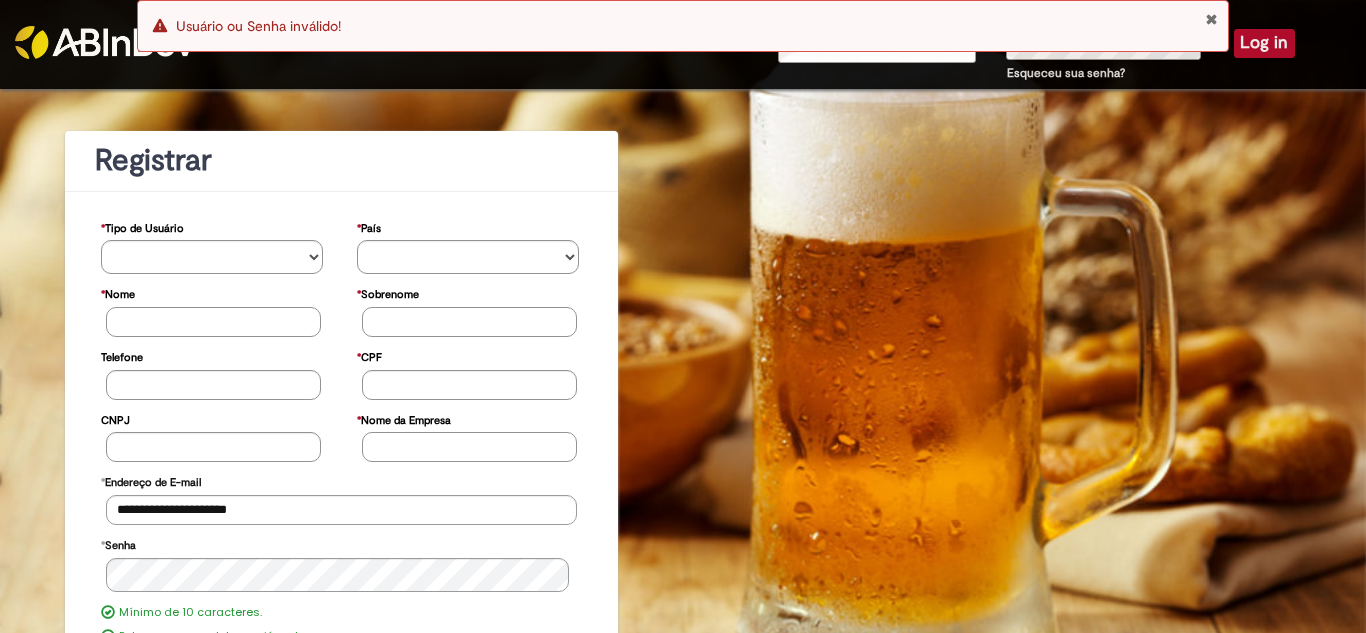 click at bounding box center (1211, 19) 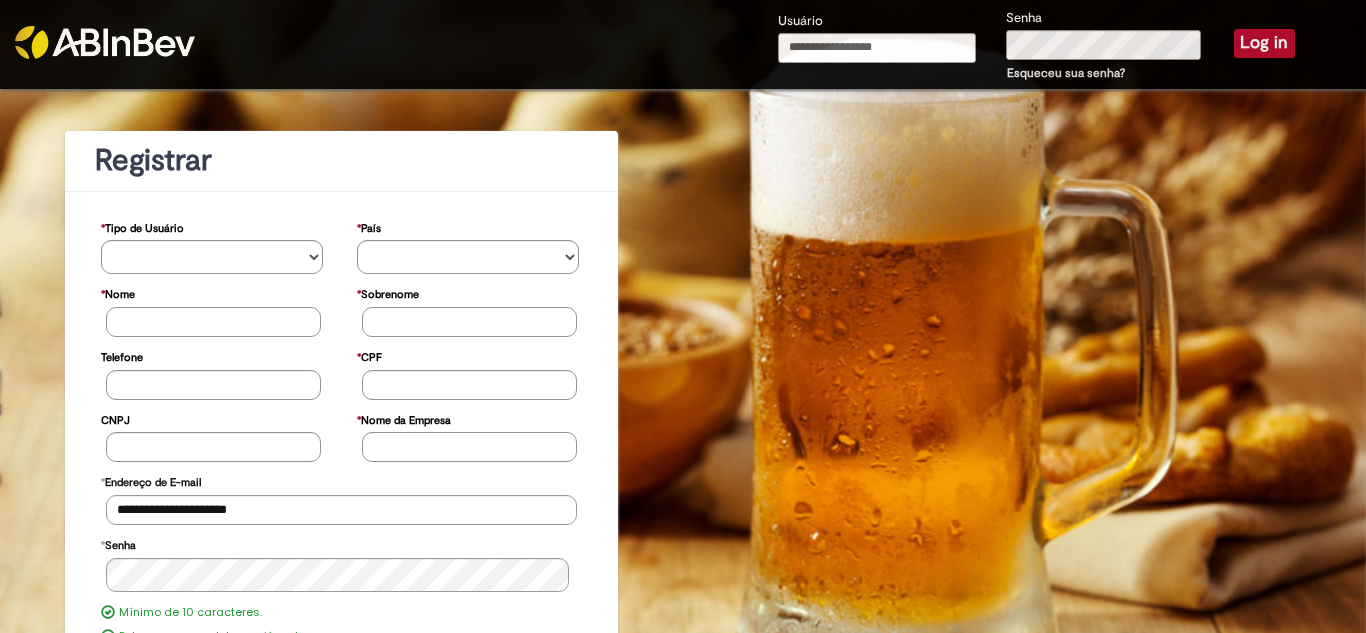 click on "Error 			 Usuário ou Senha inválido!" at bounding box center [683, 31] 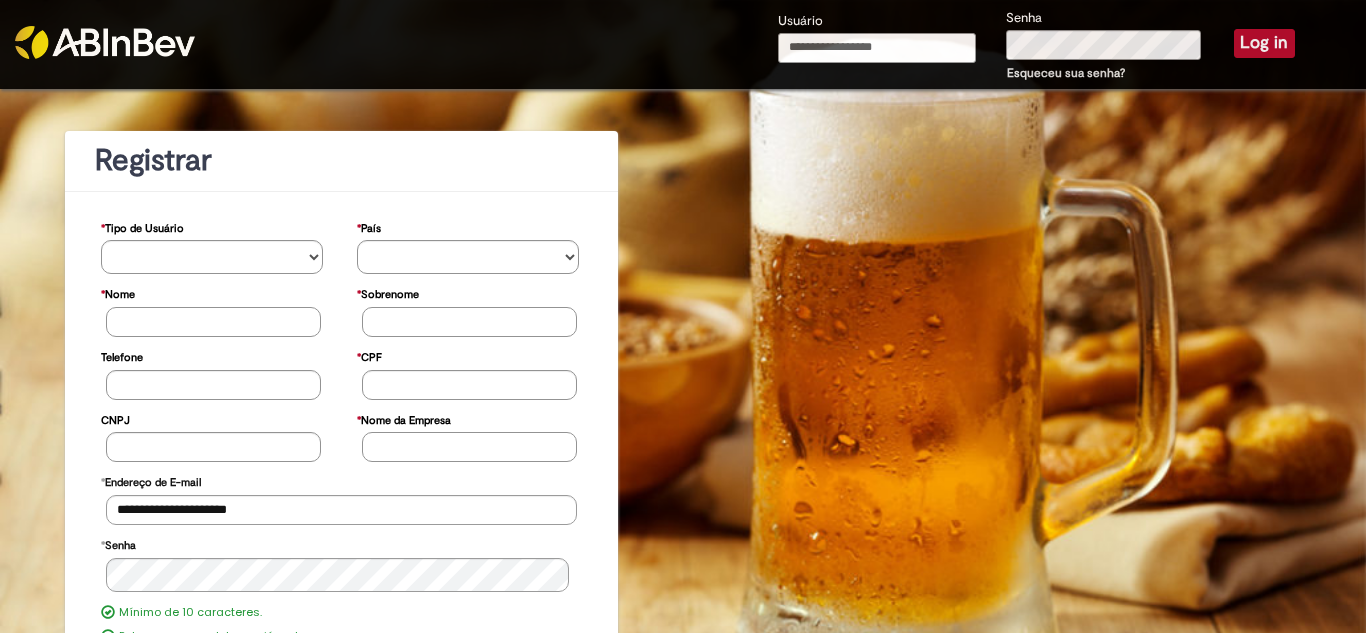 click on "Usuário" at bounding box center (877, 48) 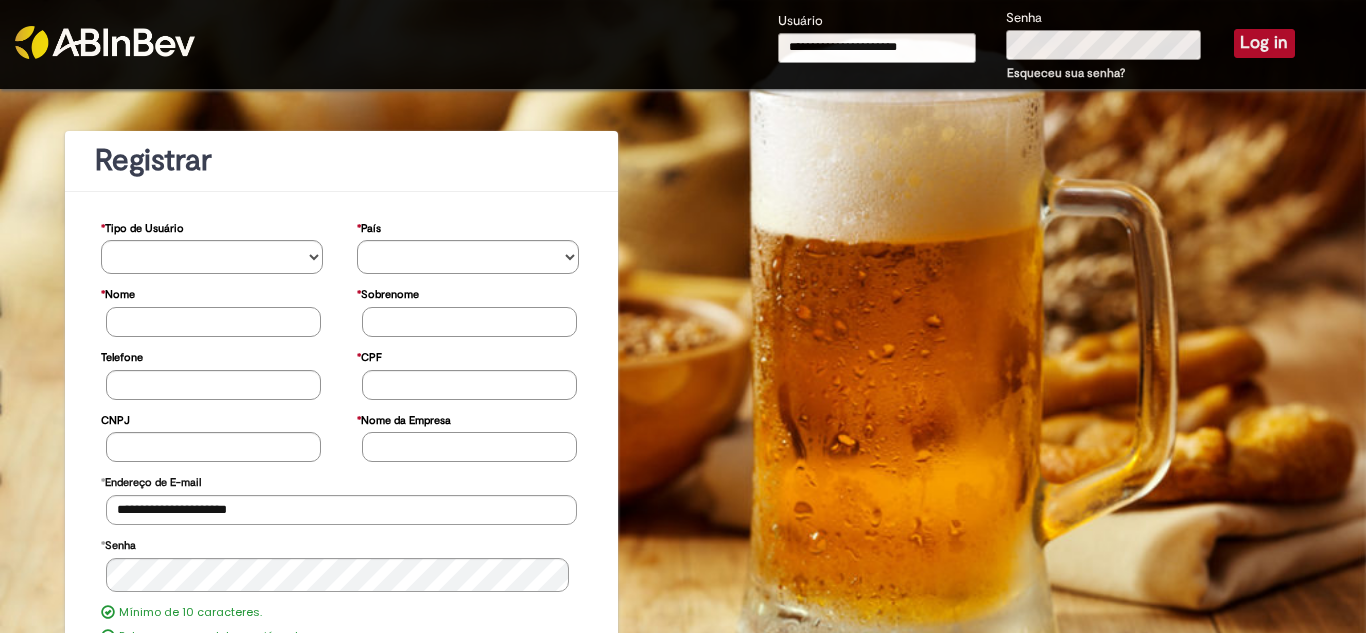 click on "**********" at bounding box center [854, 44] 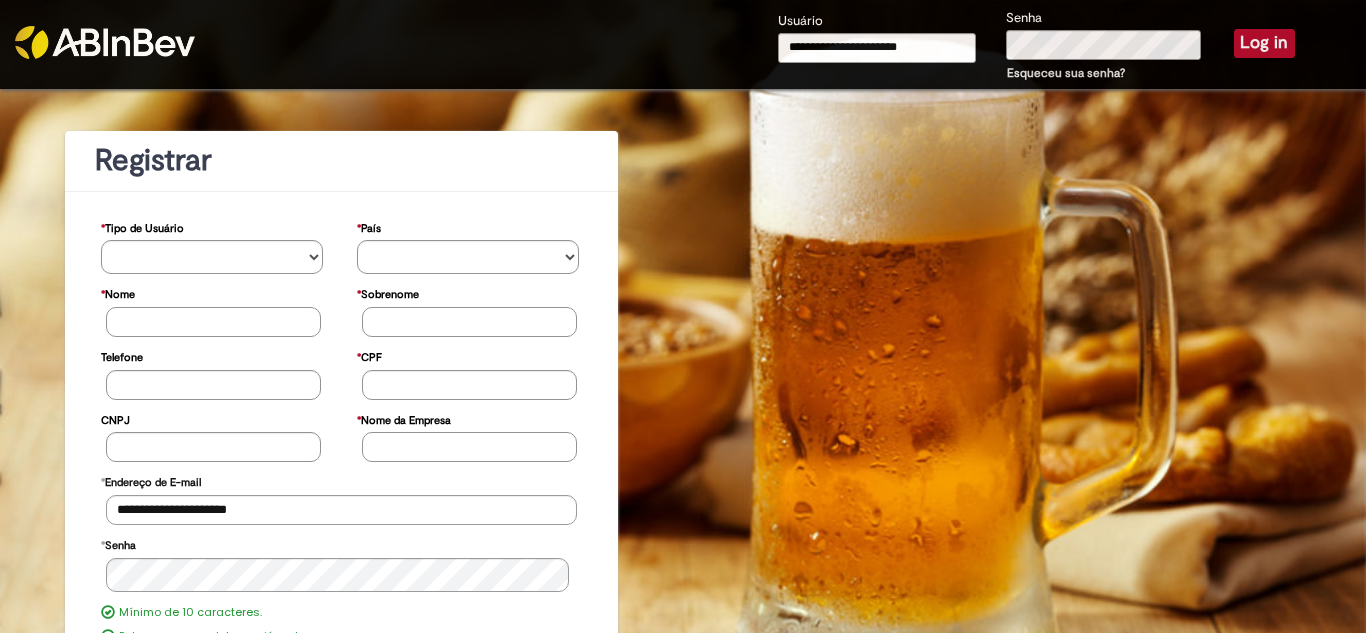 click on "Log in" at bounding box center (1264, 43) 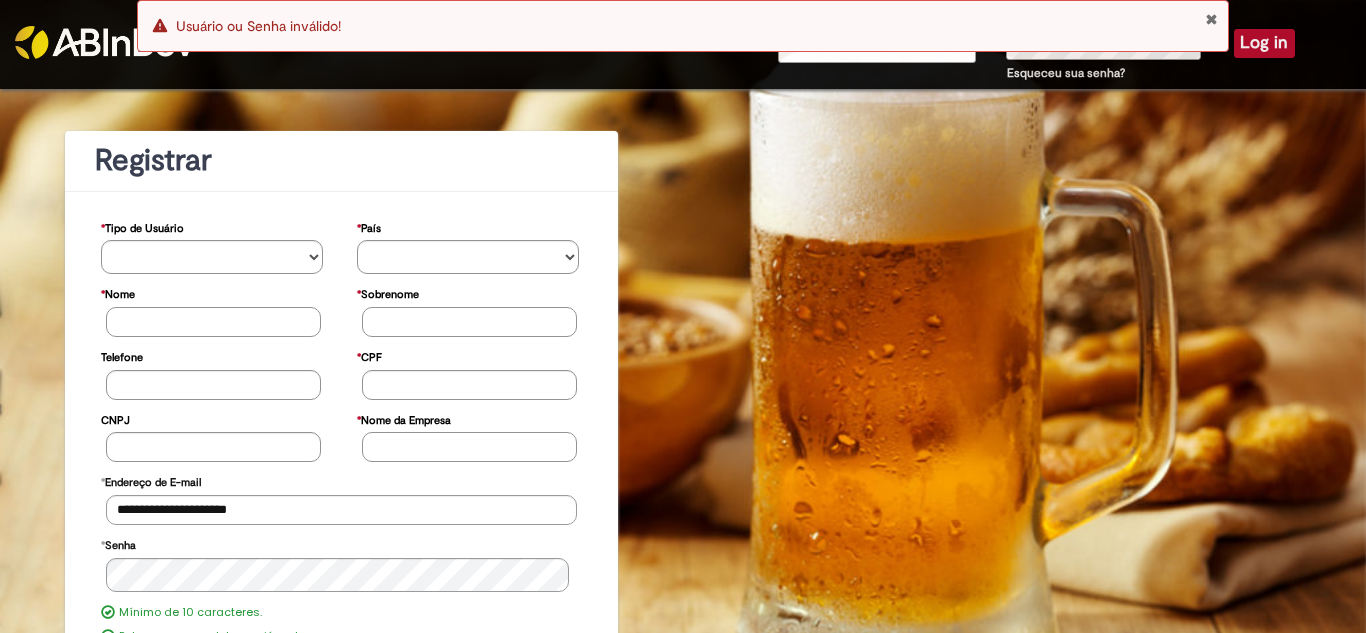 click on "Usuário
Senha       Esqueceu sua senha?
Log in" at bounding box center [854, 44] 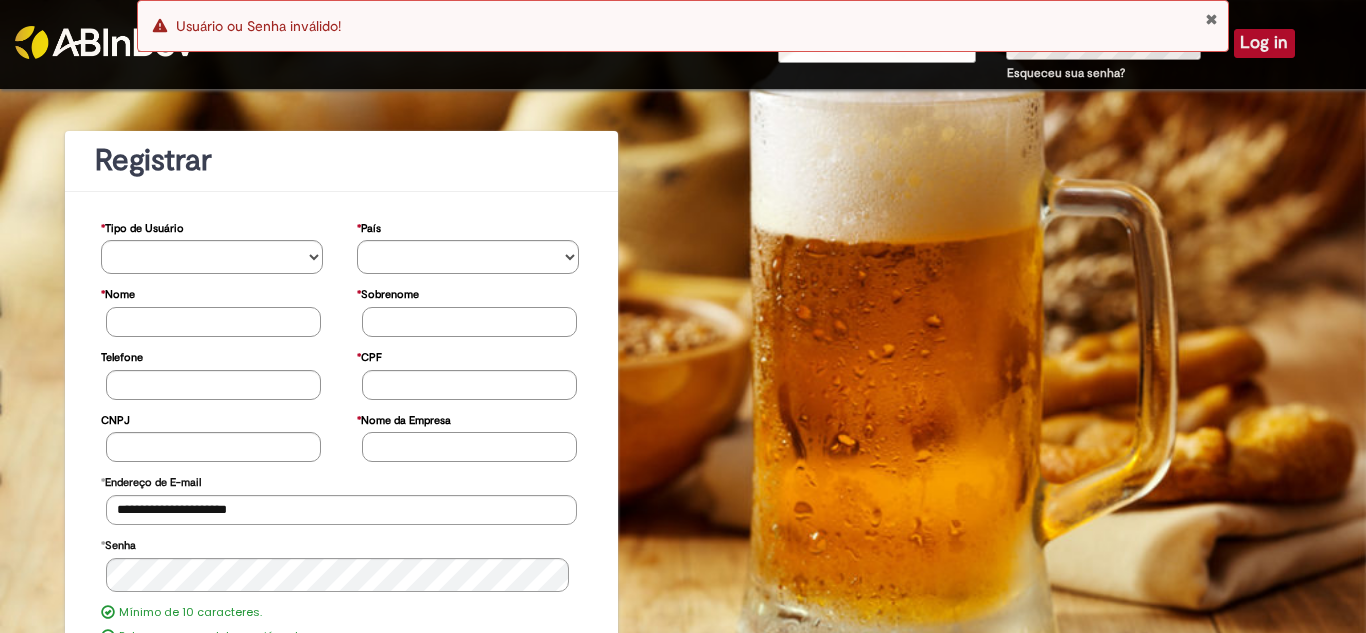 click on "Error 			 Usuário ou Senha inválido!" at bounding box center [683, 26] 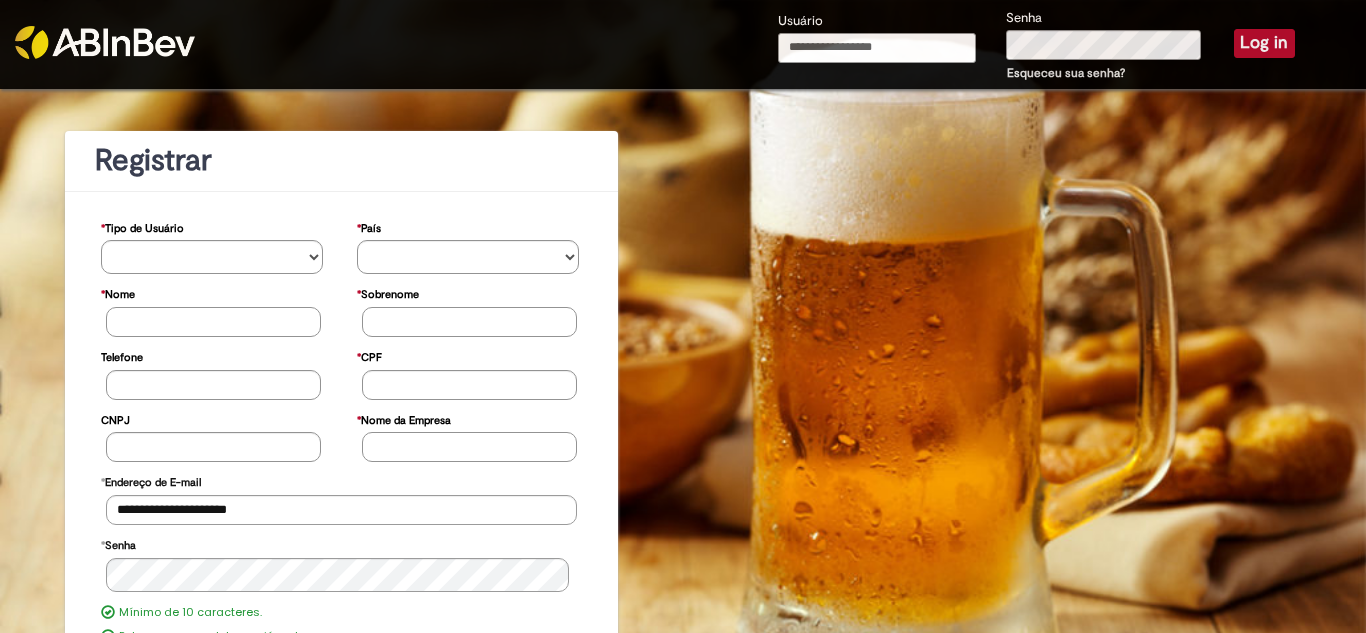 click on "Usuário" at bounding box center [877, 48] 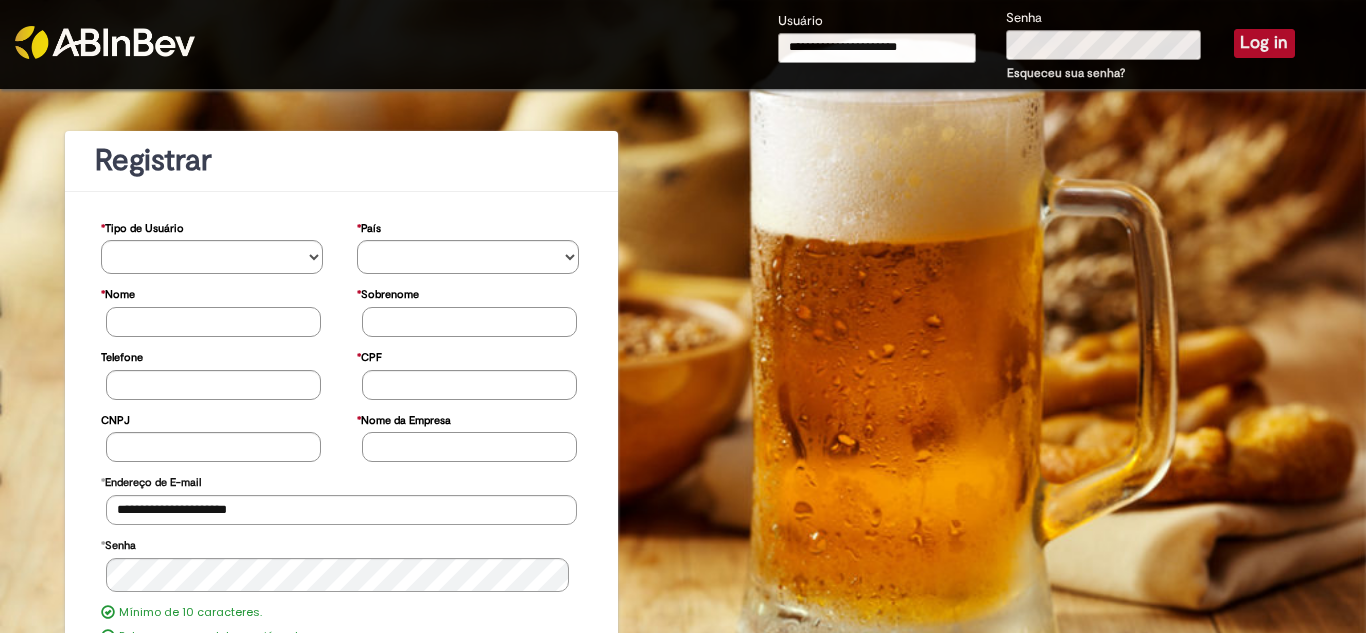 click on "Log in" at bounding box center [1264, 43] 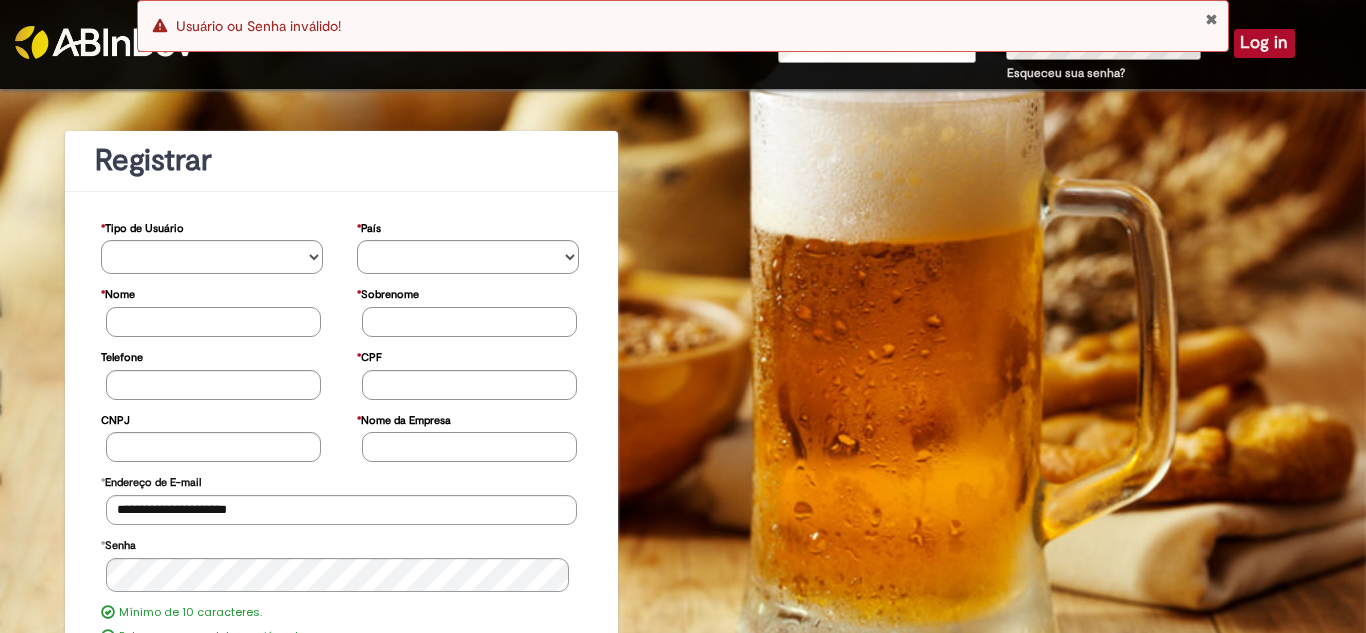 click at bounding box center (1211, 19) 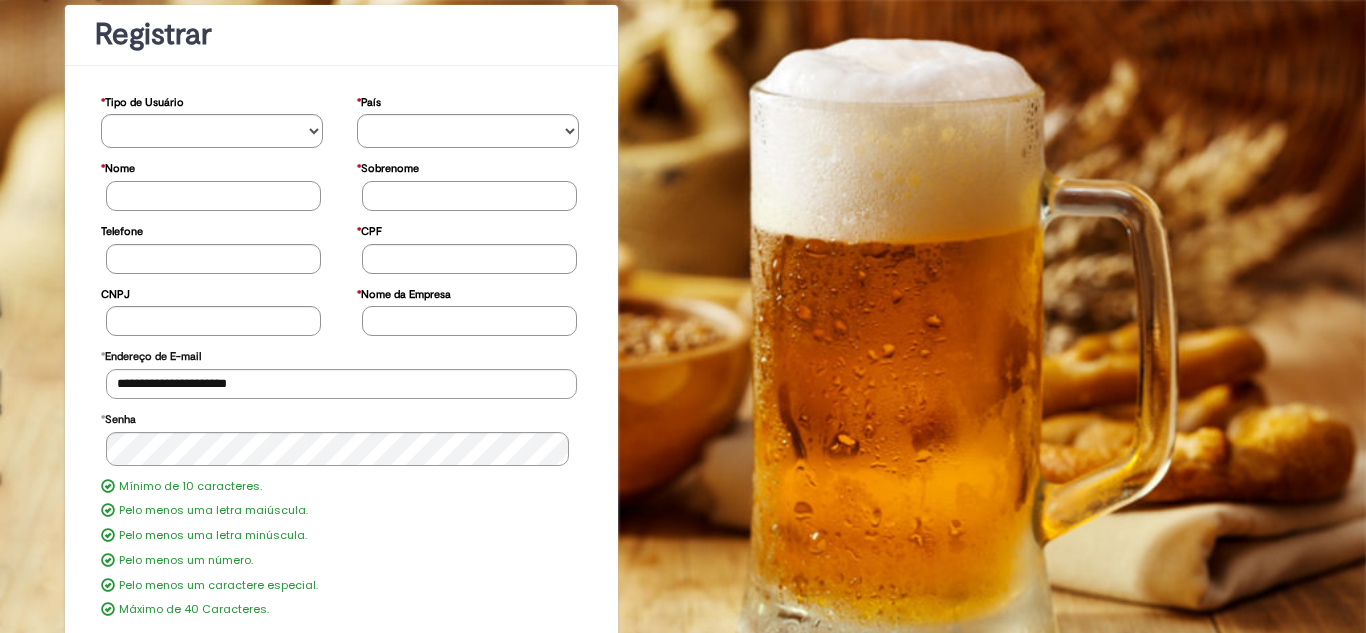 scroll, scrollTop: 290, scrollLeft: 0, axis: vertical 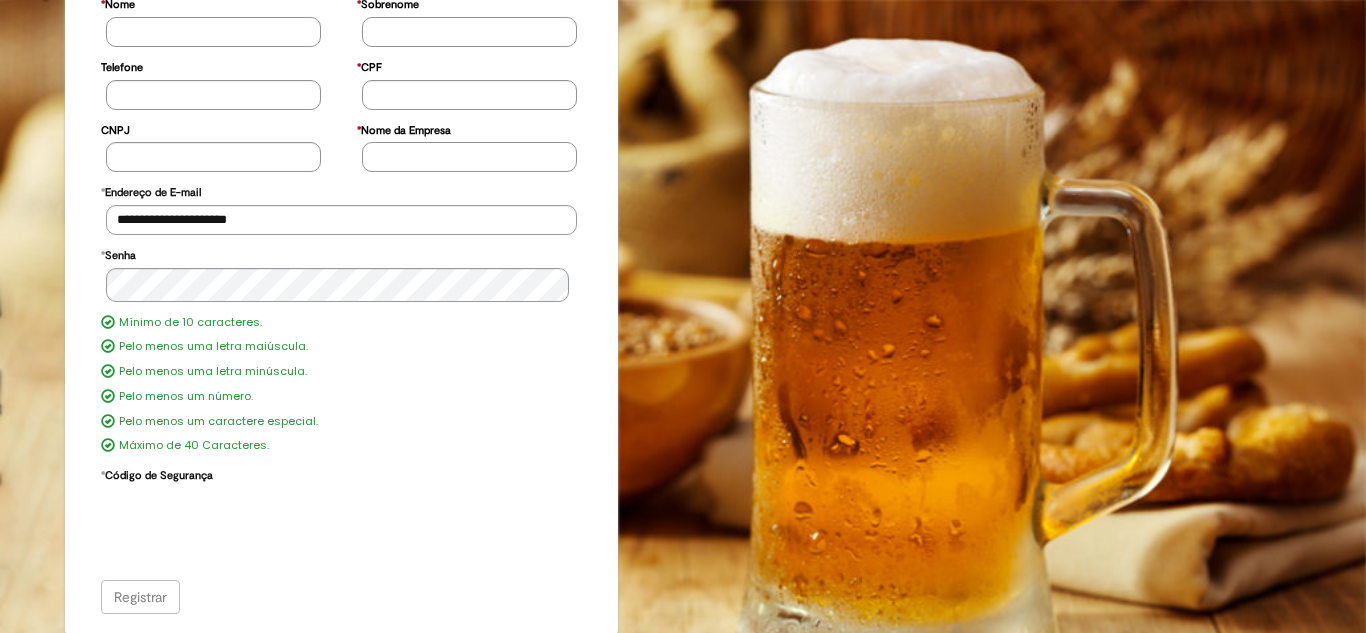 click on "Registrar" at bounding box center (342, 597) 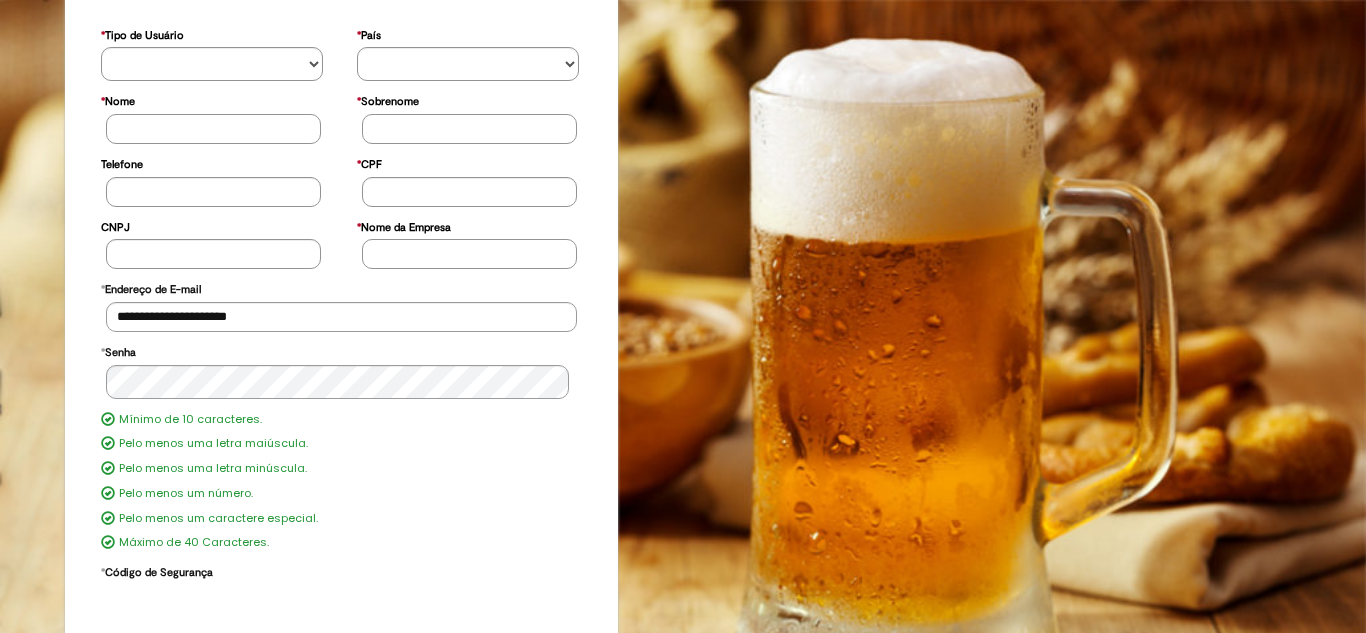 scroll, scrollTop: 0, scrollLeft: 0, axis: both 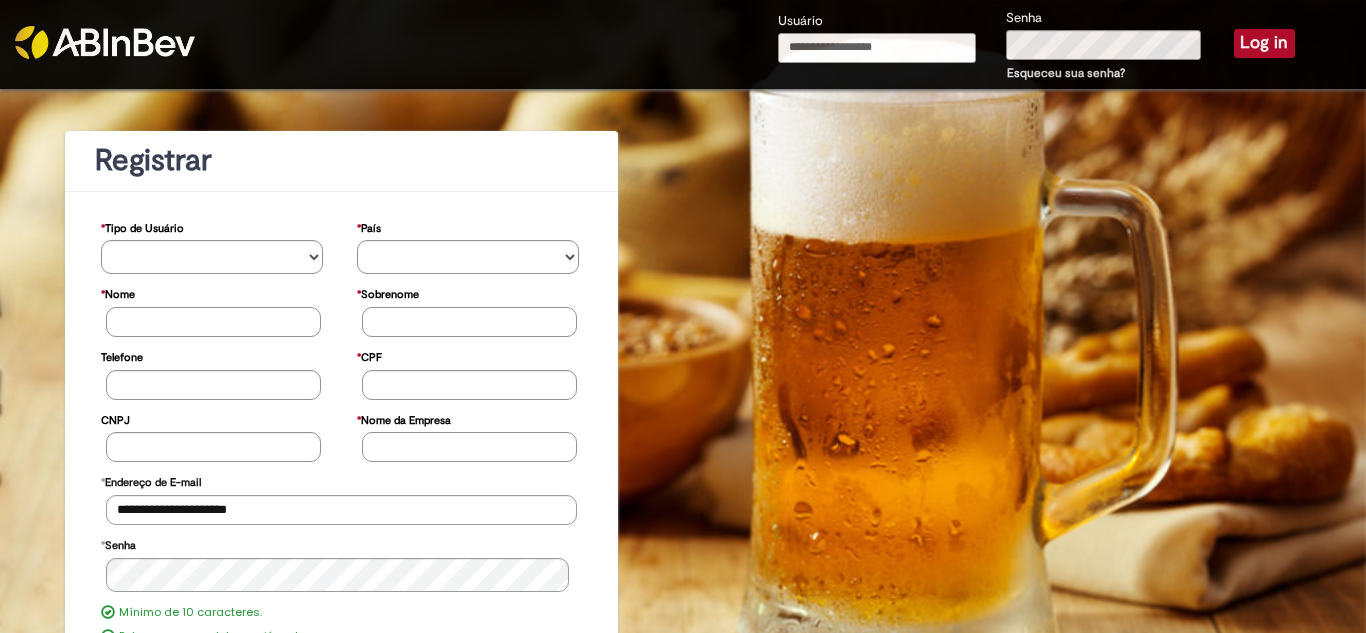 click on "Usuário" at bounding box center (877, 48) 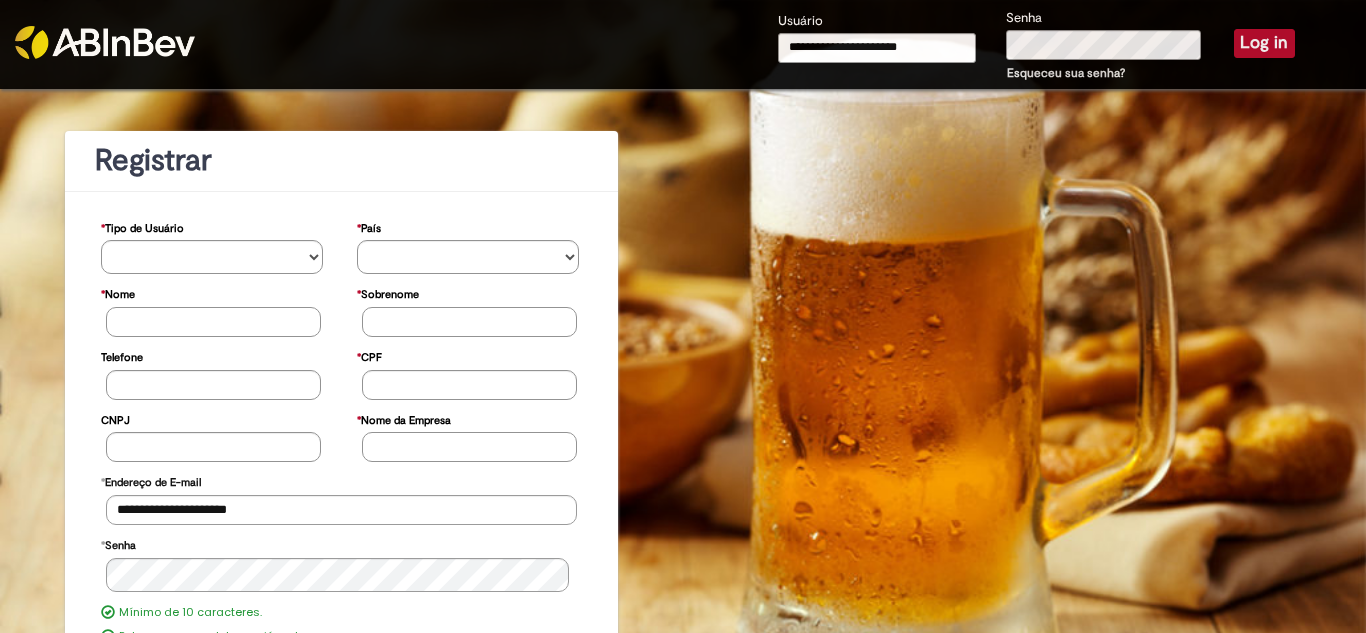 click on "Log in" at bounding box center (1264, 43) 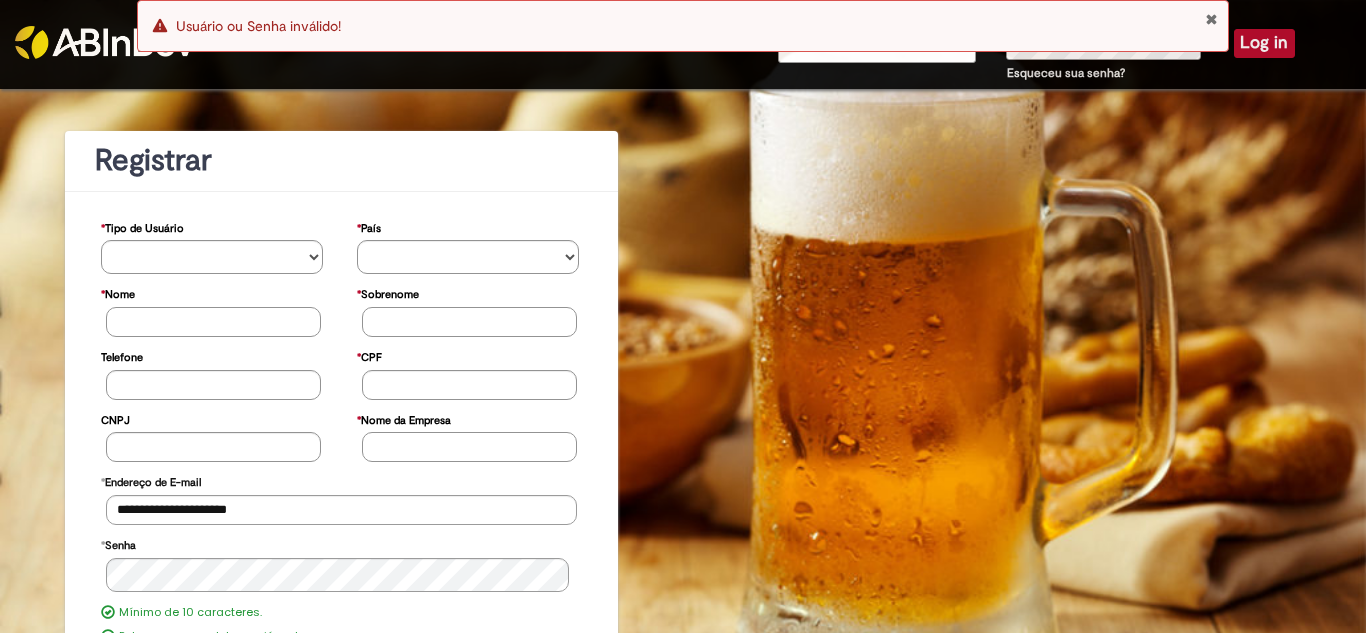 click at bounding box center [1211, 19] 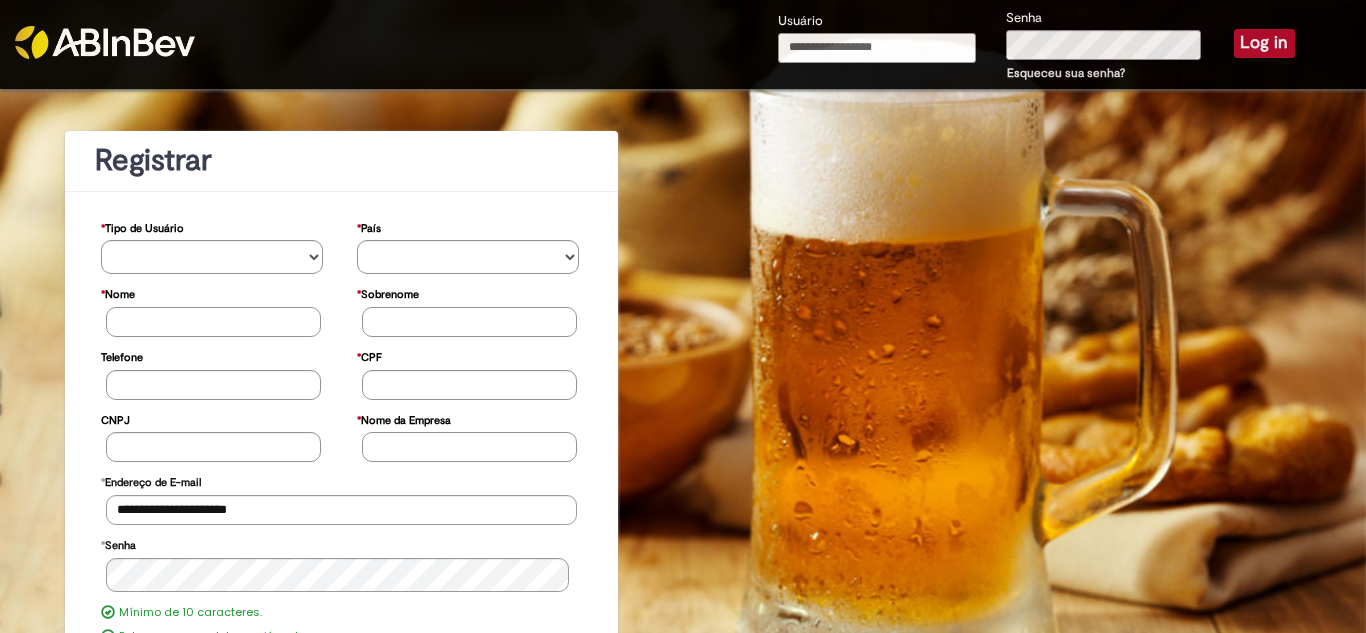 click on "Usuário" at bounding box center [877, 48] 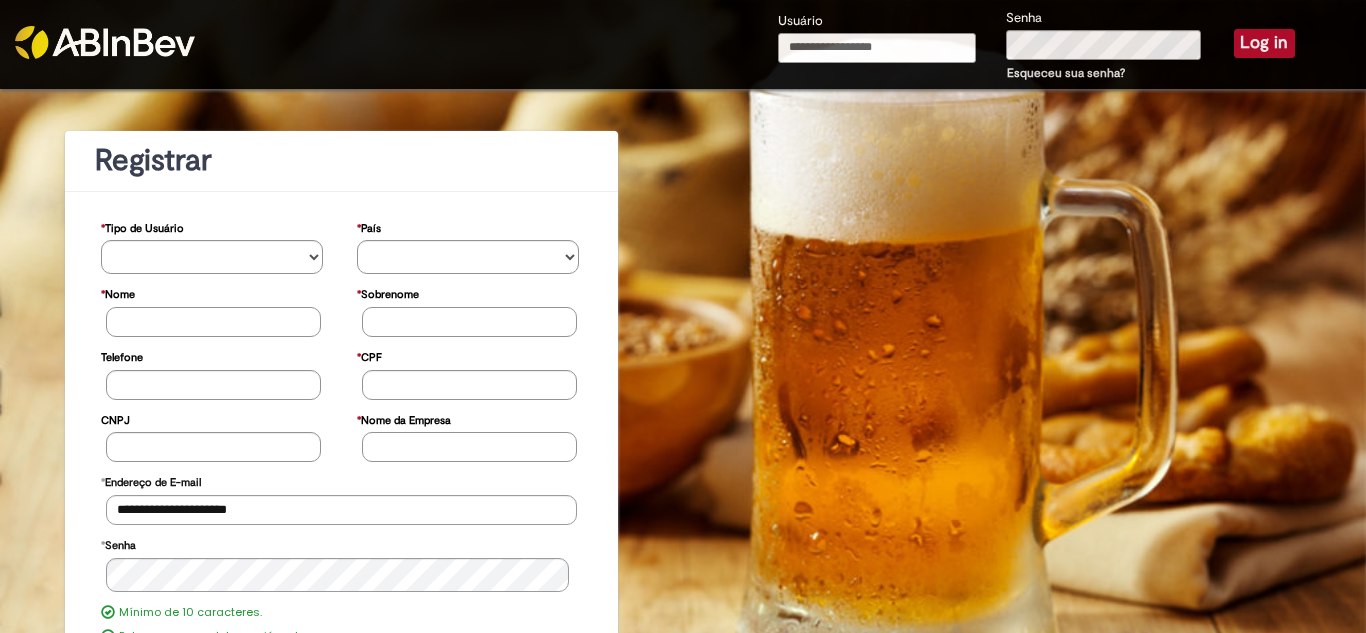 type on "**********" 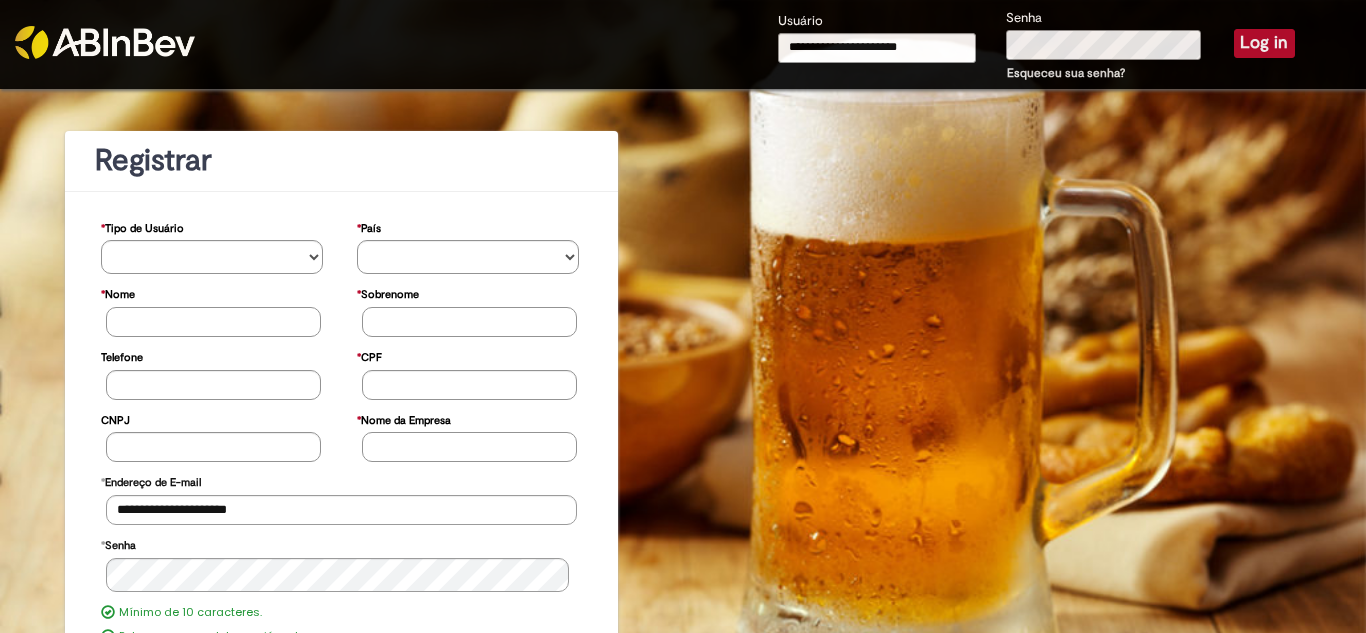 click on "Log in" at bounding box center (1264, 43) 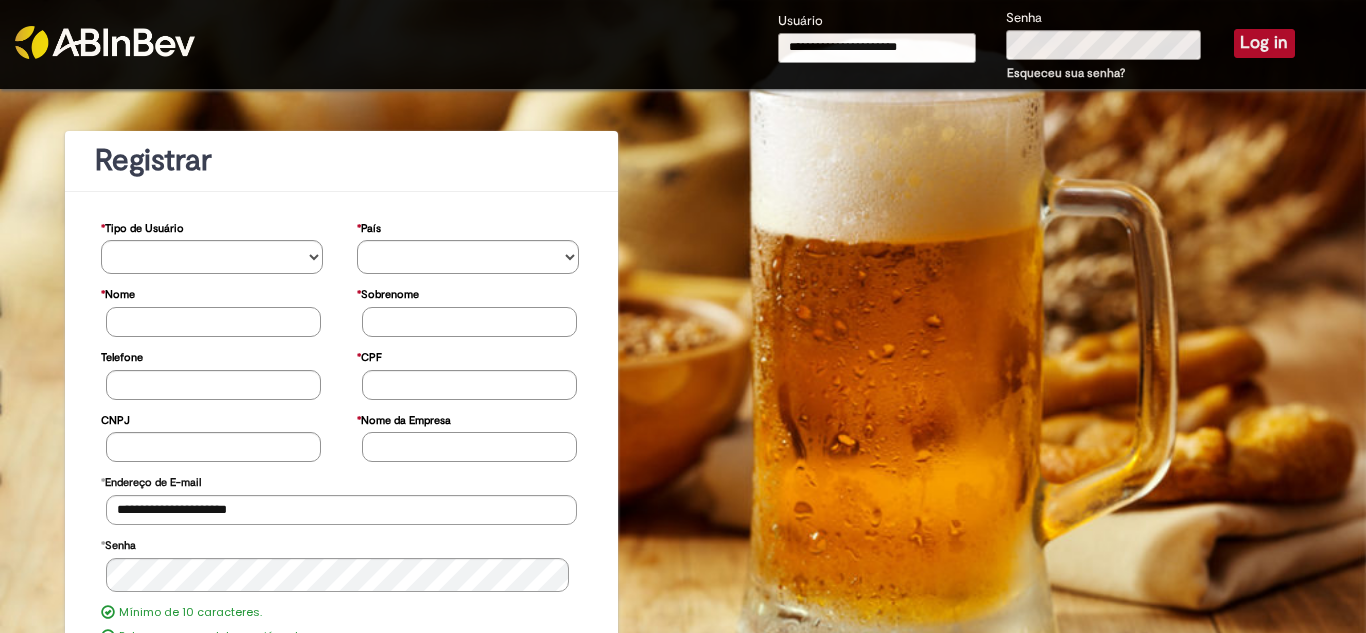 type 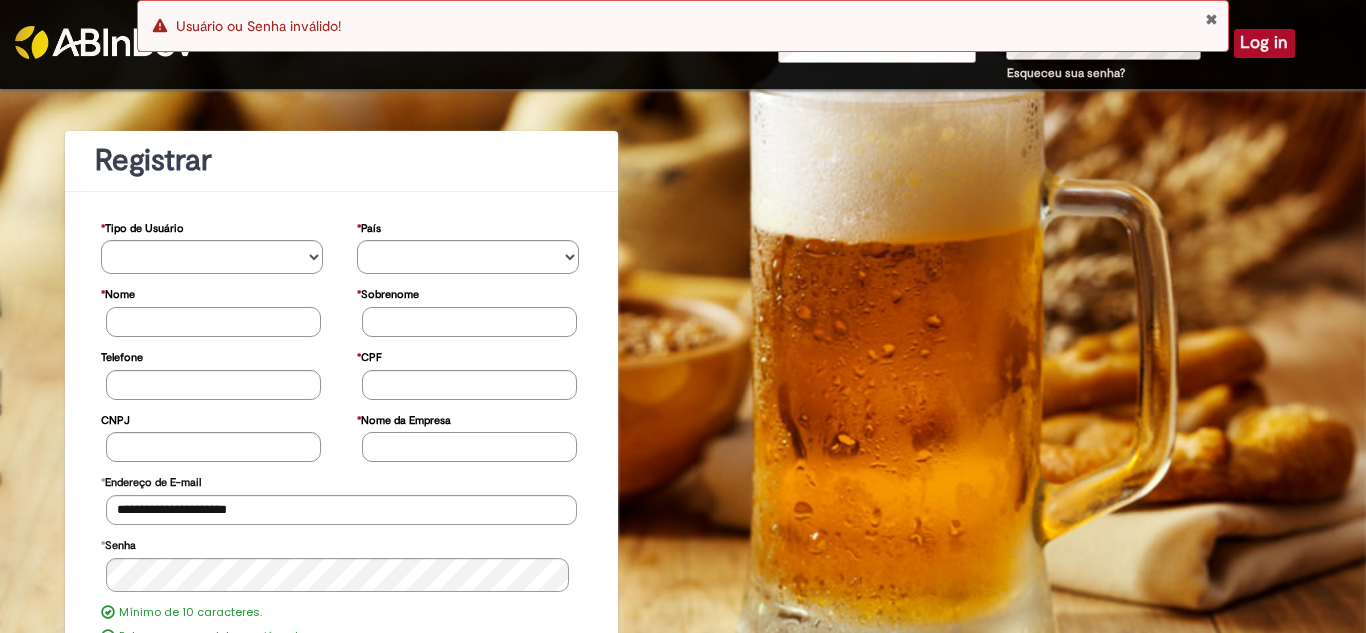 click at bounding box center (1211, 19) 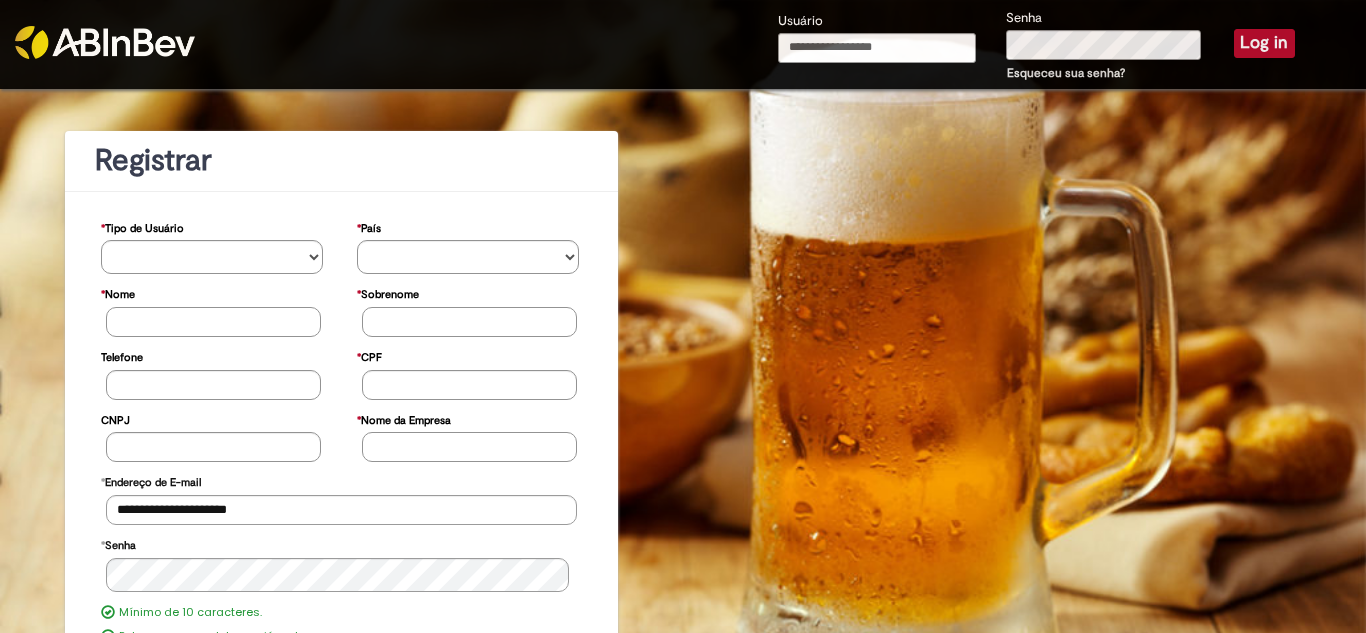 click on "Esqueceu sua senha?" at bounding box center (1066, 73) 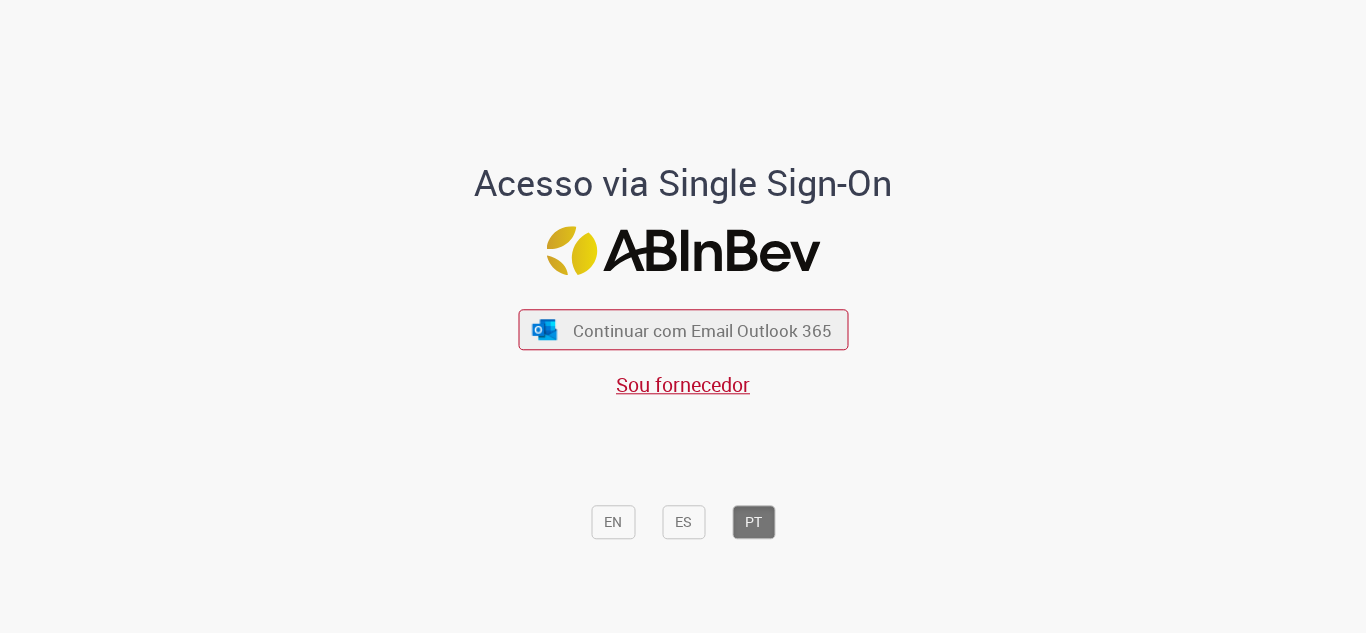 scroll, scrollTop: 0, scrollLeft: 0, axis: both 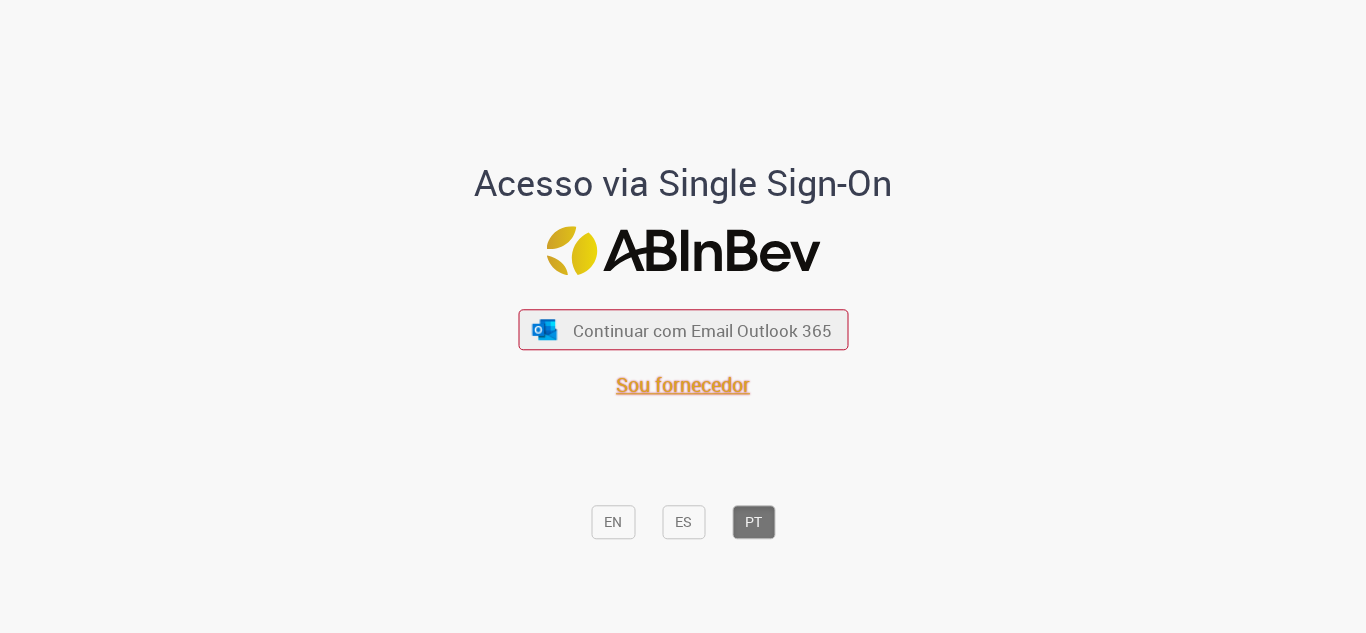 click on "Sou fornecedor" at bounding box center [683, 385] 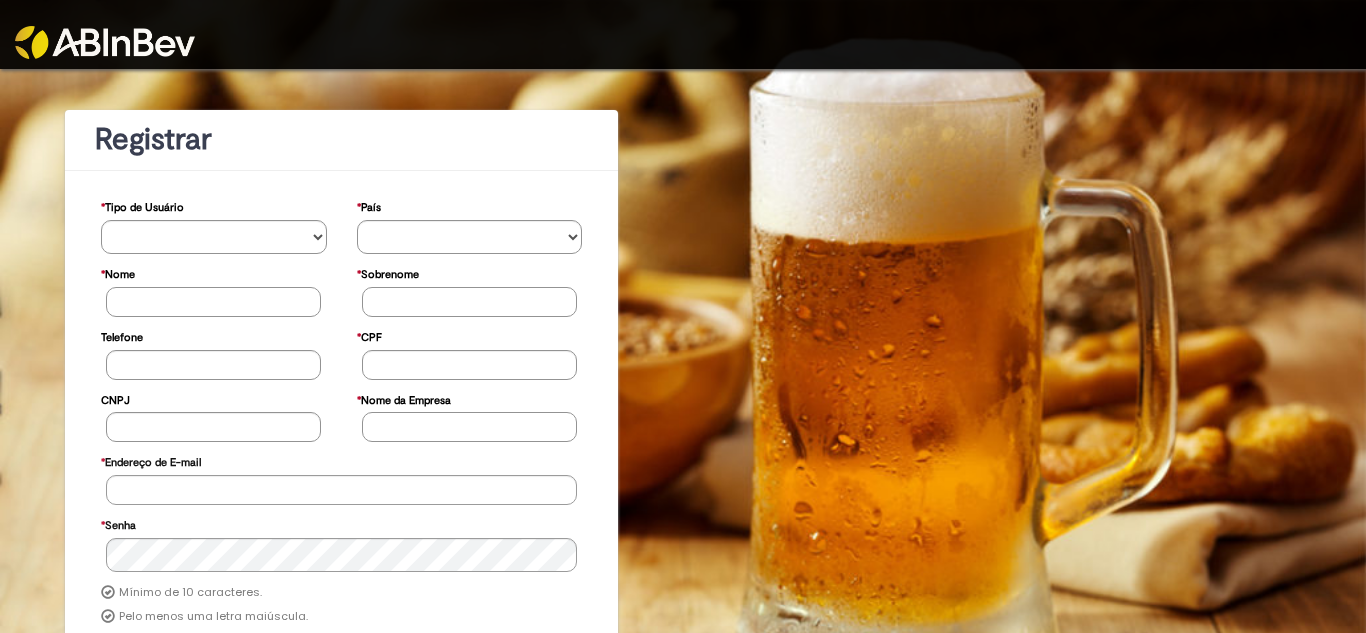 scroll, scrollTop: 0, scrollLeft: 0, axis: both 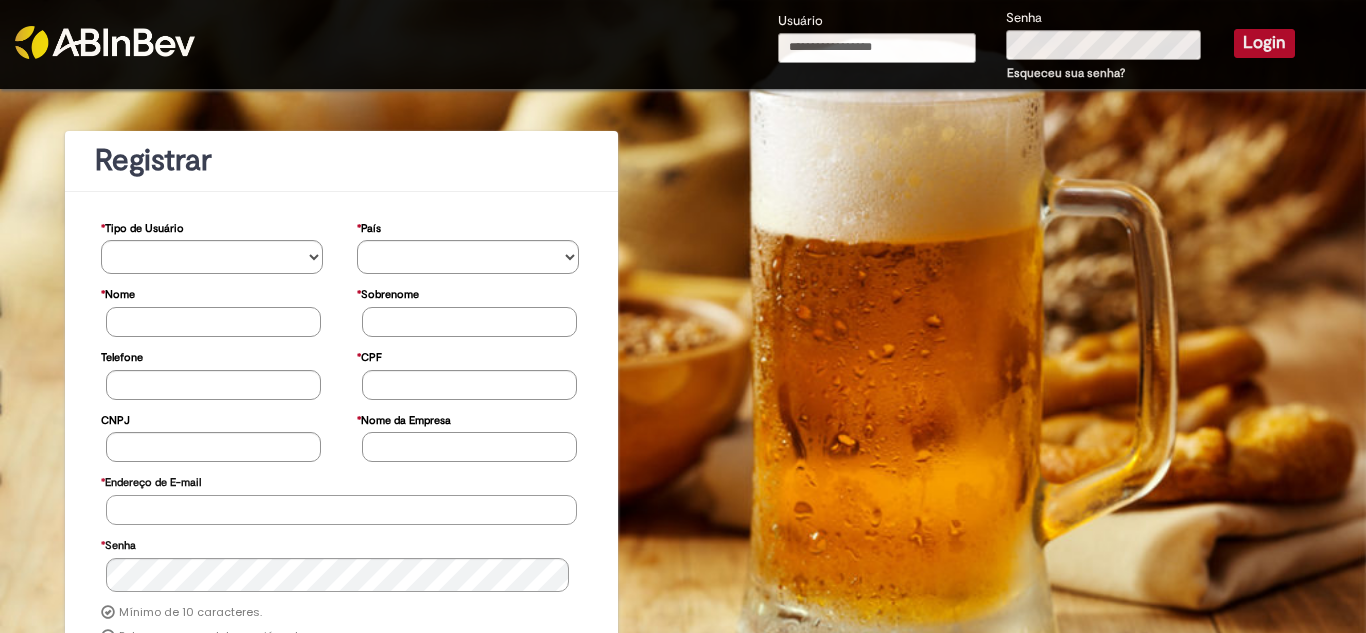 type on "**********" 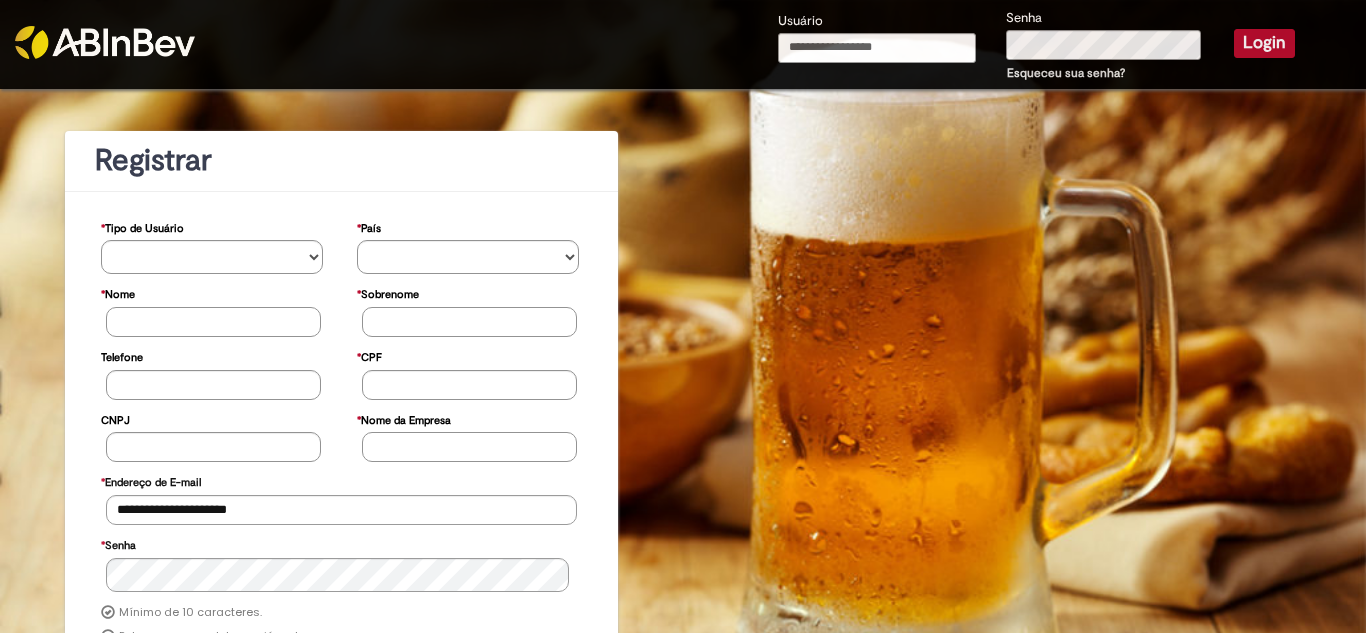 type on "**********" 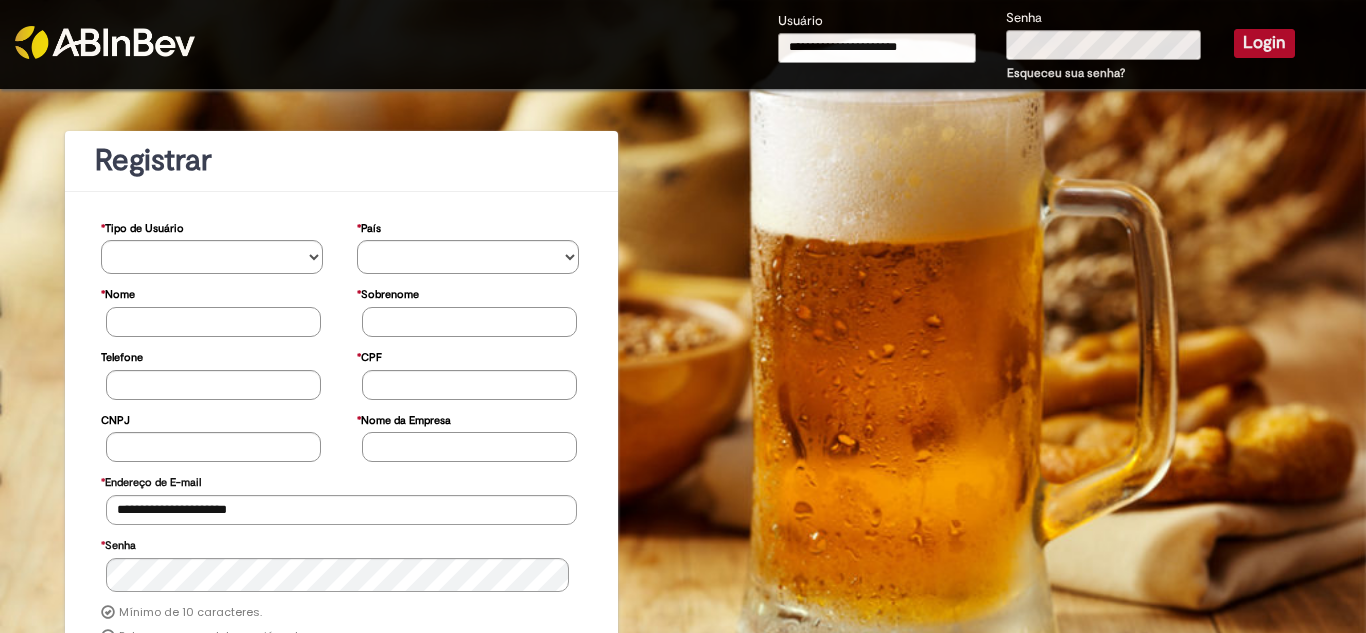 click on "Login" at bounding box center [1264, 43] 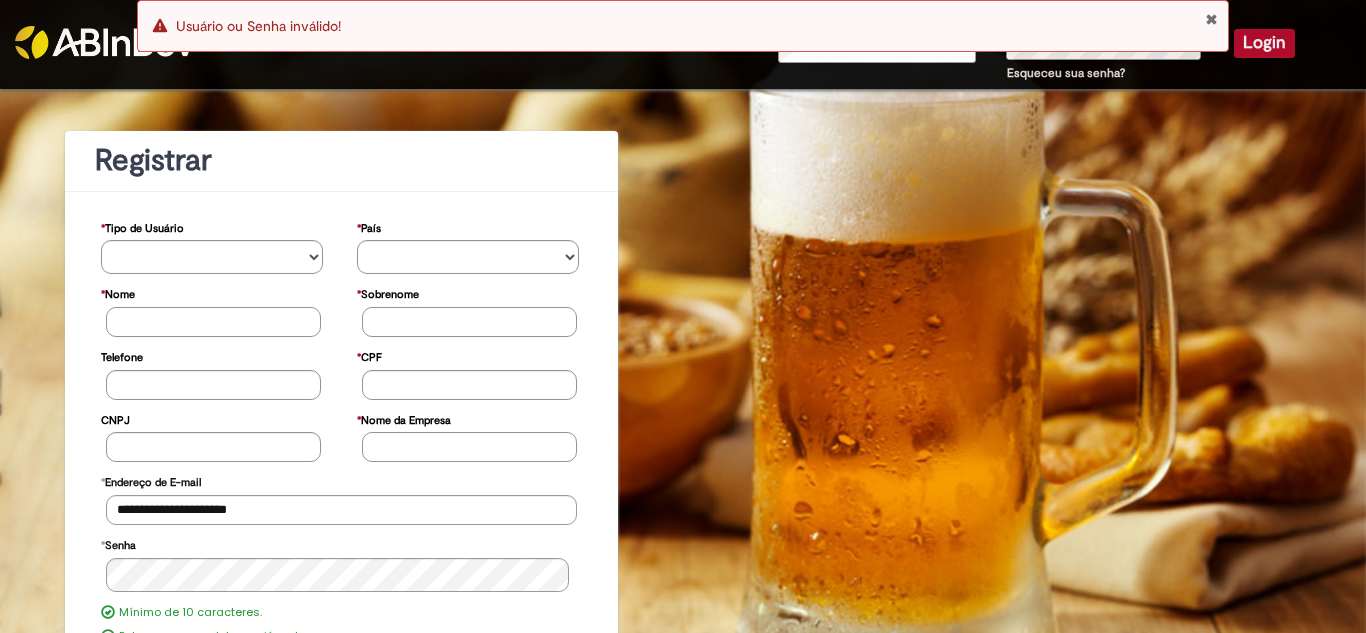 click on "Erro 			 Usuário ou Senha inválido!" at bounding box center (683, 26) 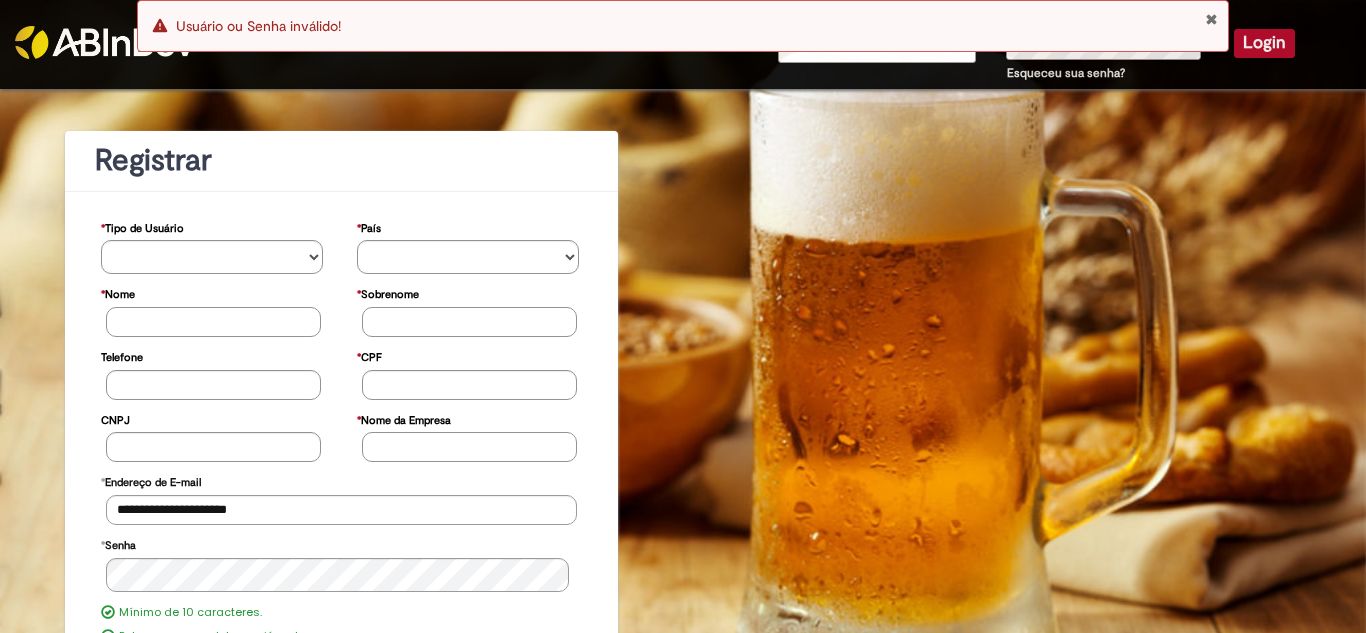 click at bounding box center [1211, 19] 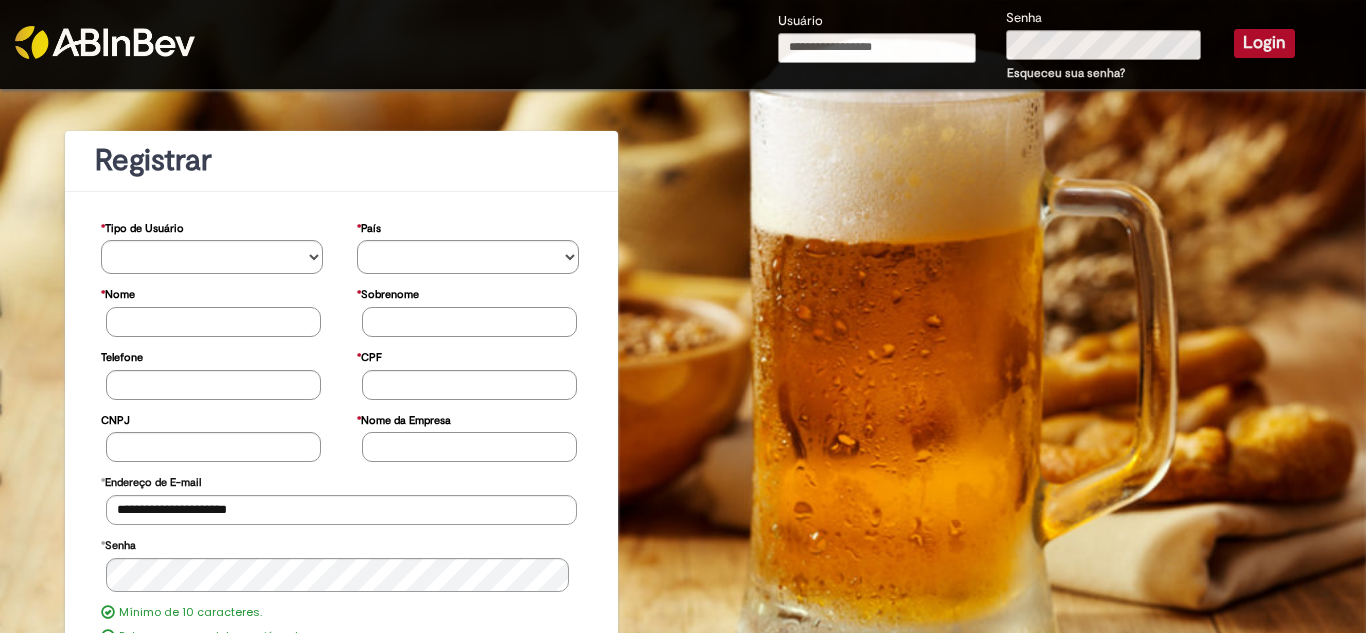 click on "Erro 			 Usuário ou Senha inválido!" at bounding box center [683, 26] 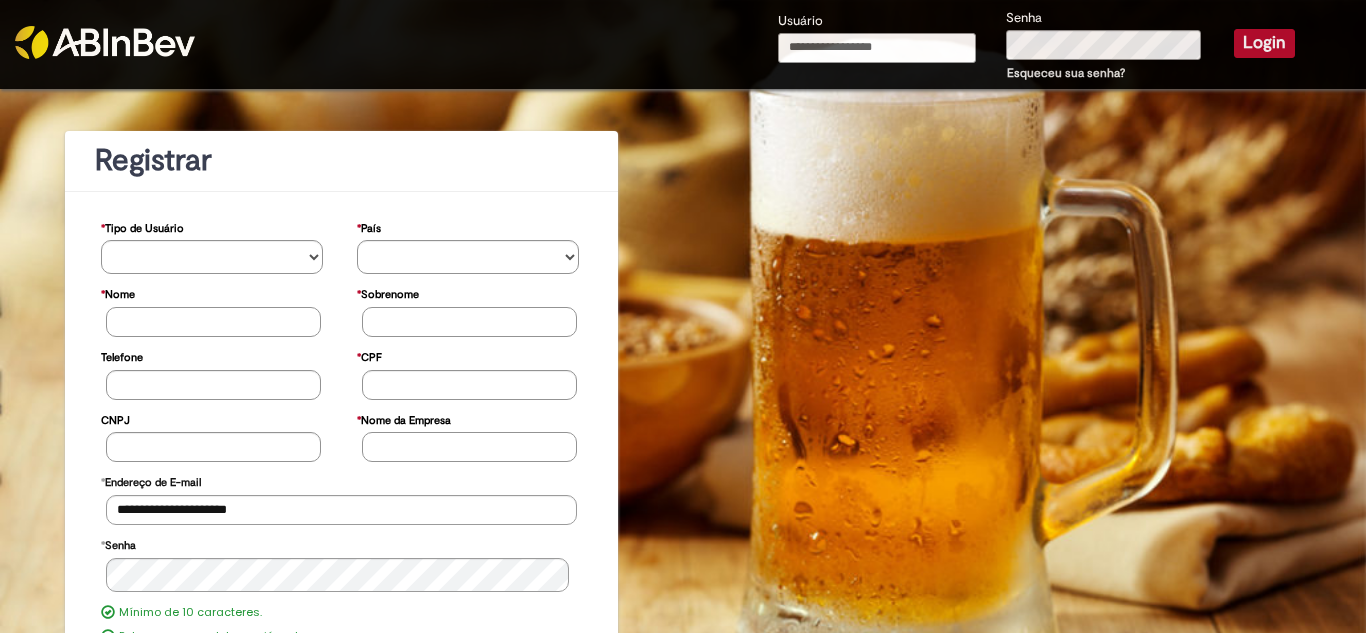 click on "Usuário" at bounding box center (877, 48) 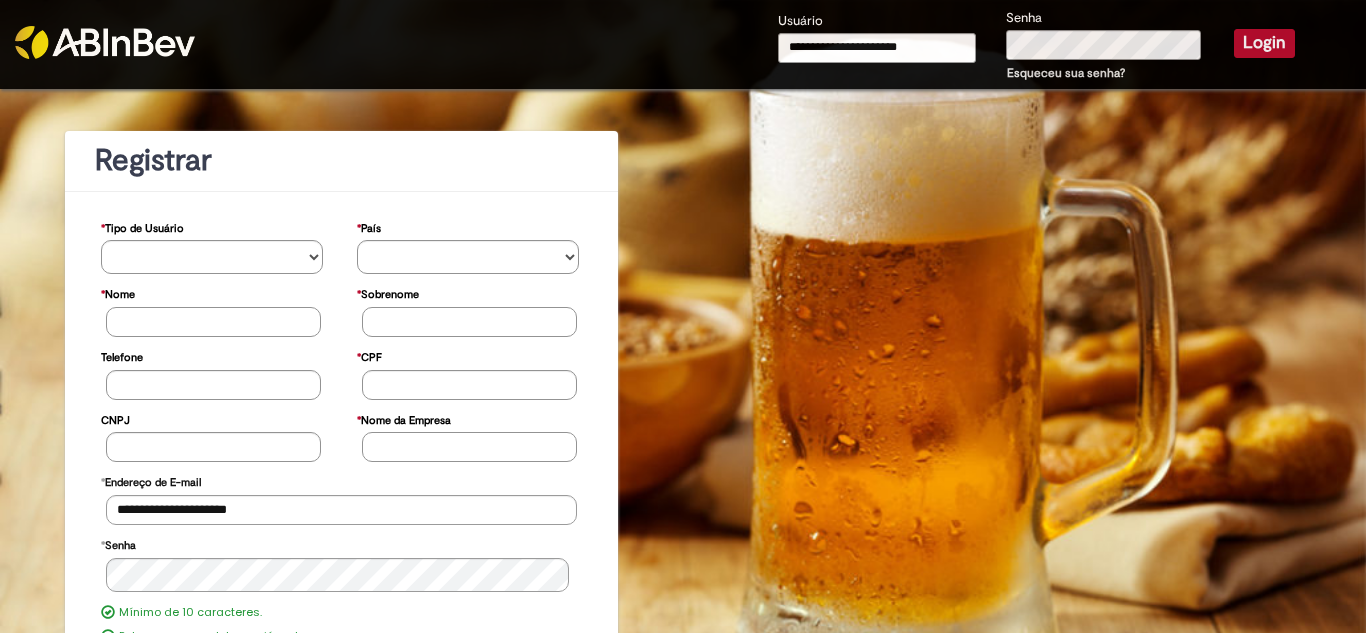 click on "Login" at bounding box center (1264, 43) 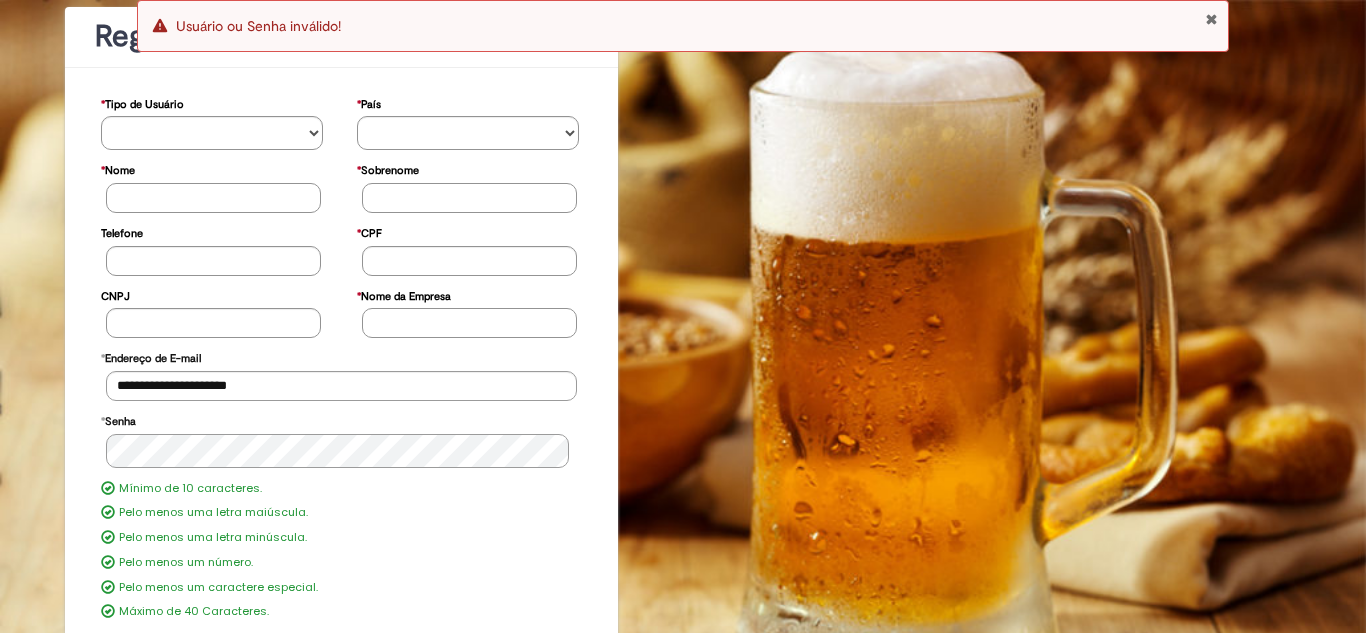scroll, scrollTop: 0, scrollLeft: 0, axis: both 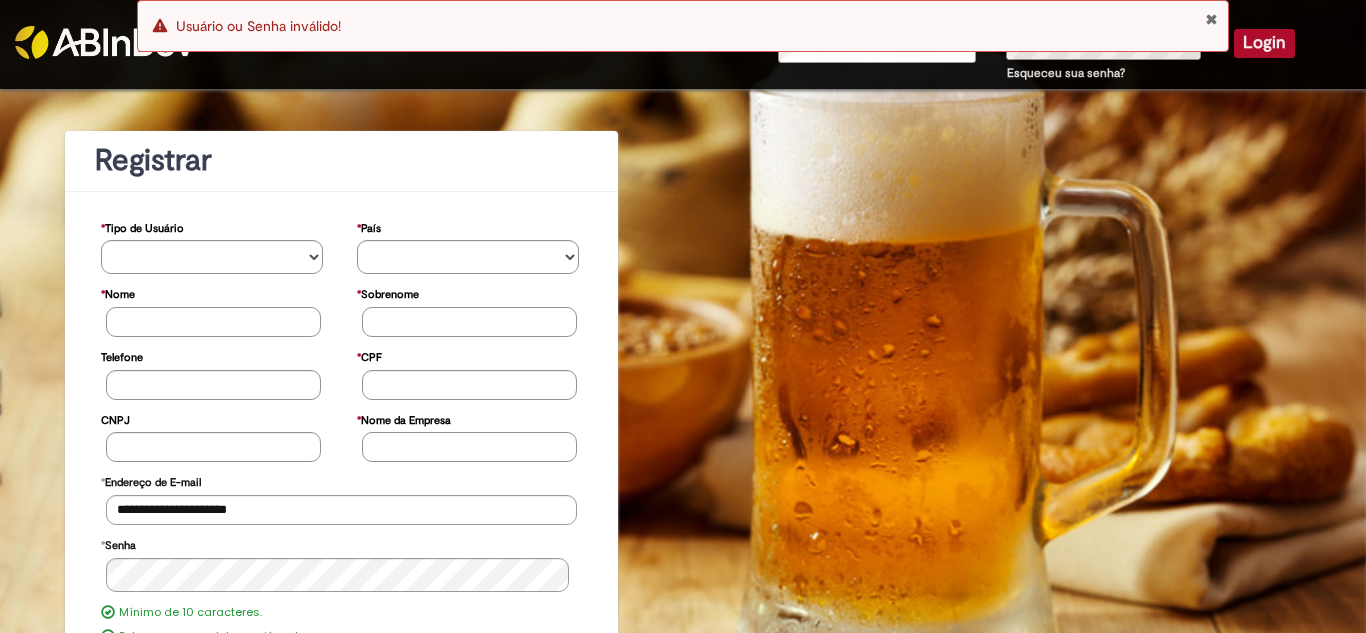 click at bounding box center (1211, 19) 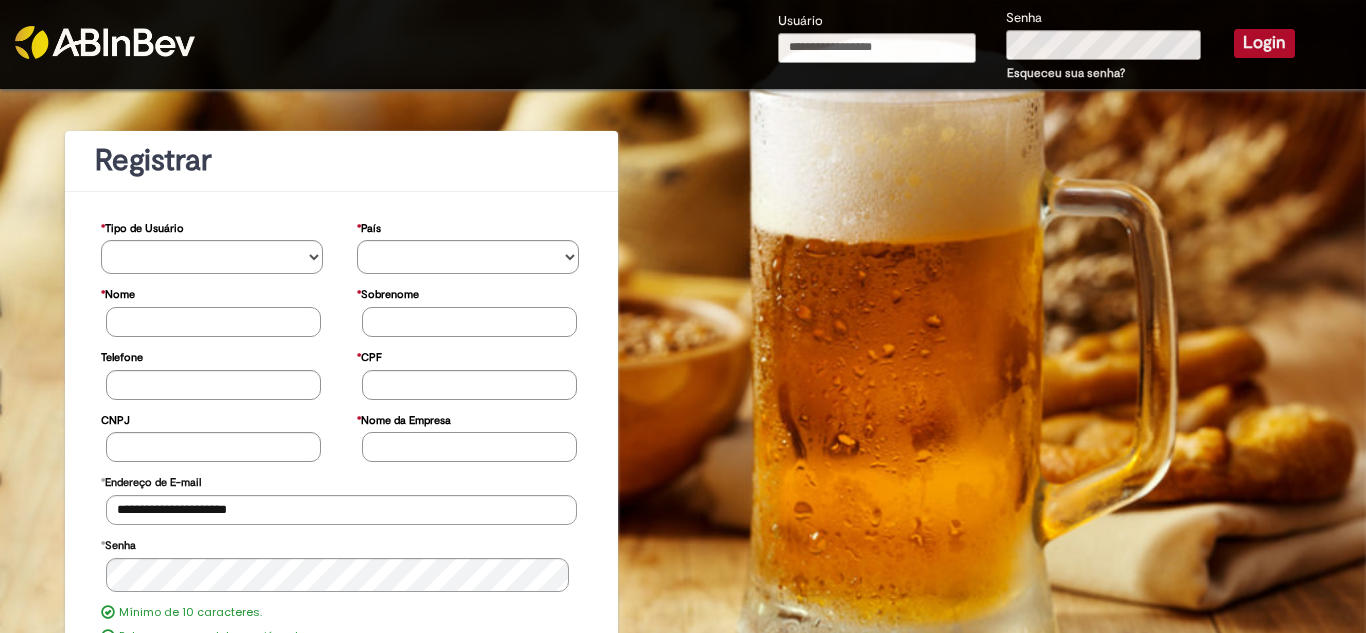 click on "**********" at bounding box center [683, 316] 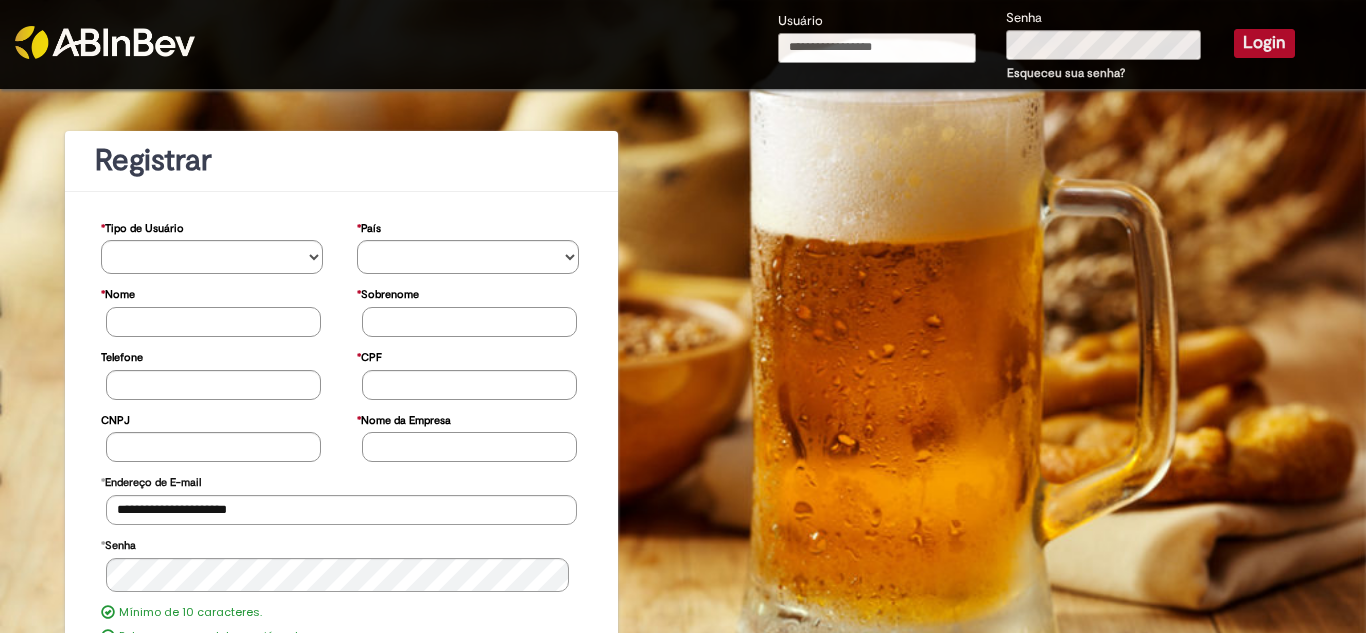 click on "Usuário" at bounding box center (877, 48) 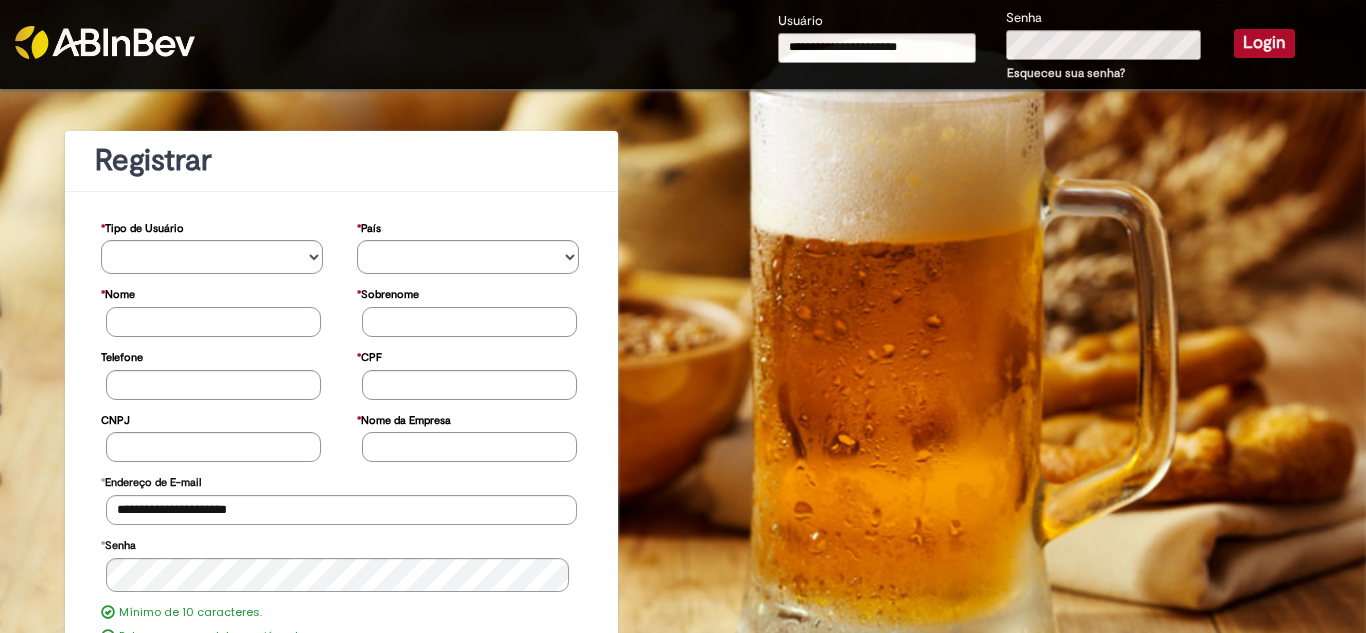 click on "Login" at bounding box center (1264, 43) 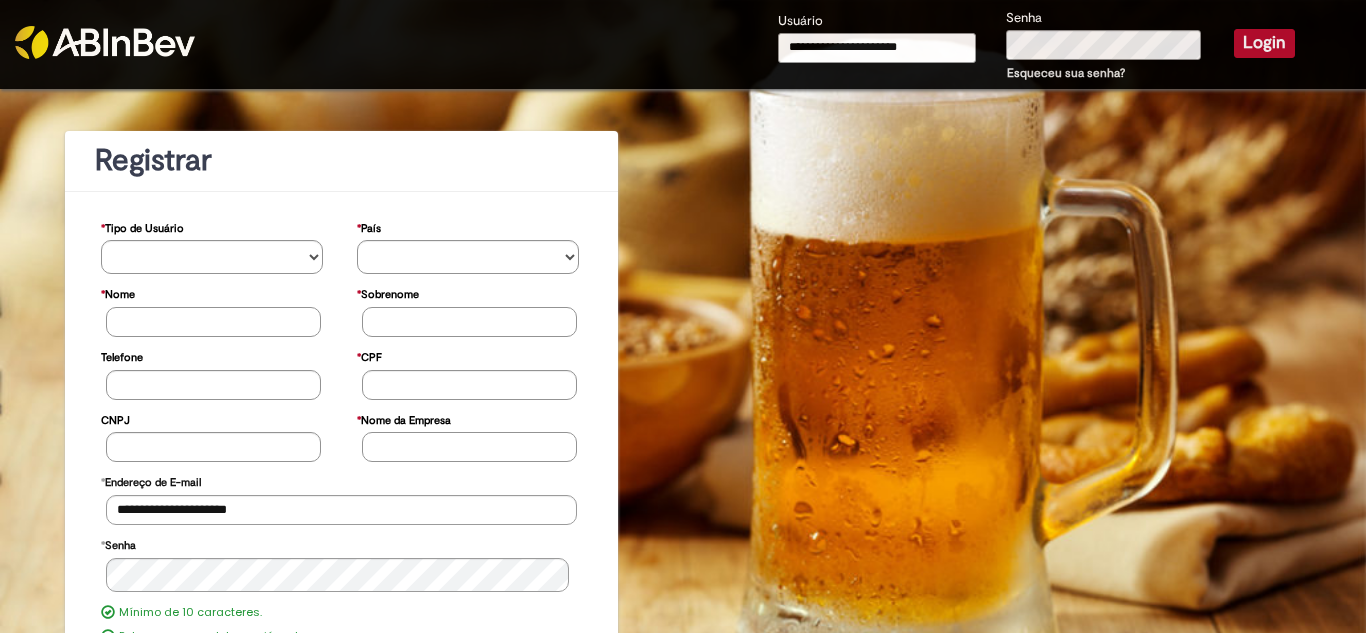 type 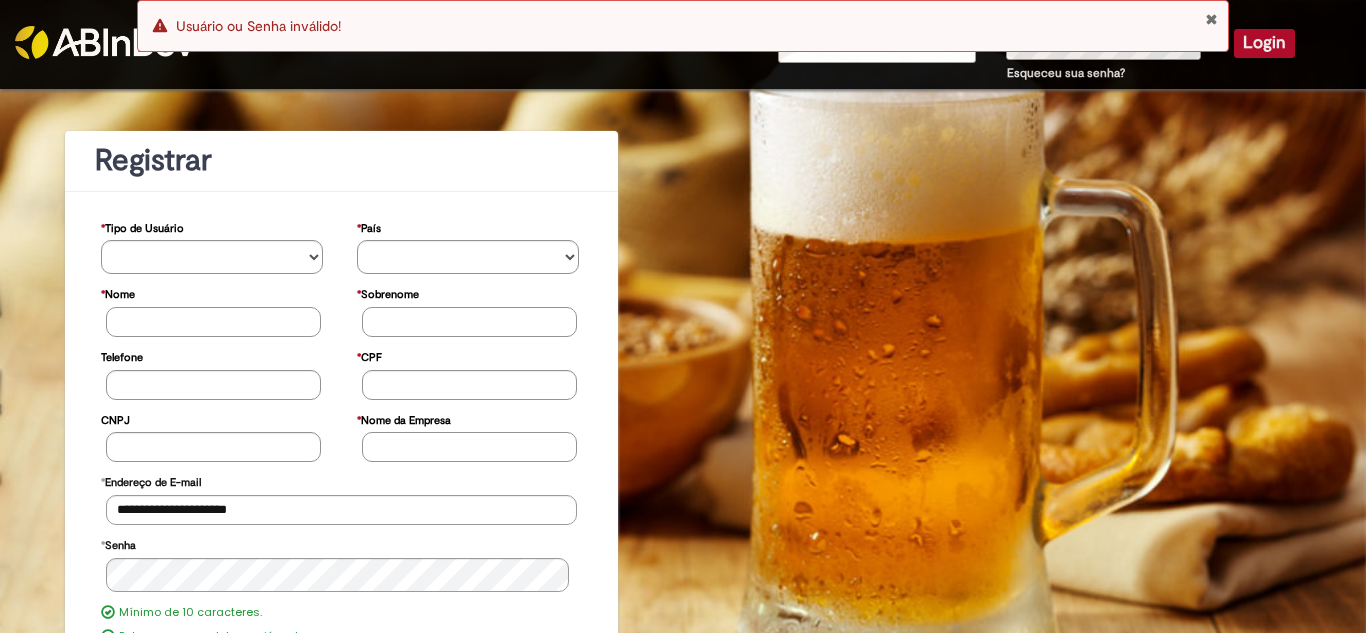 click at bounding box center [1211, 19] 